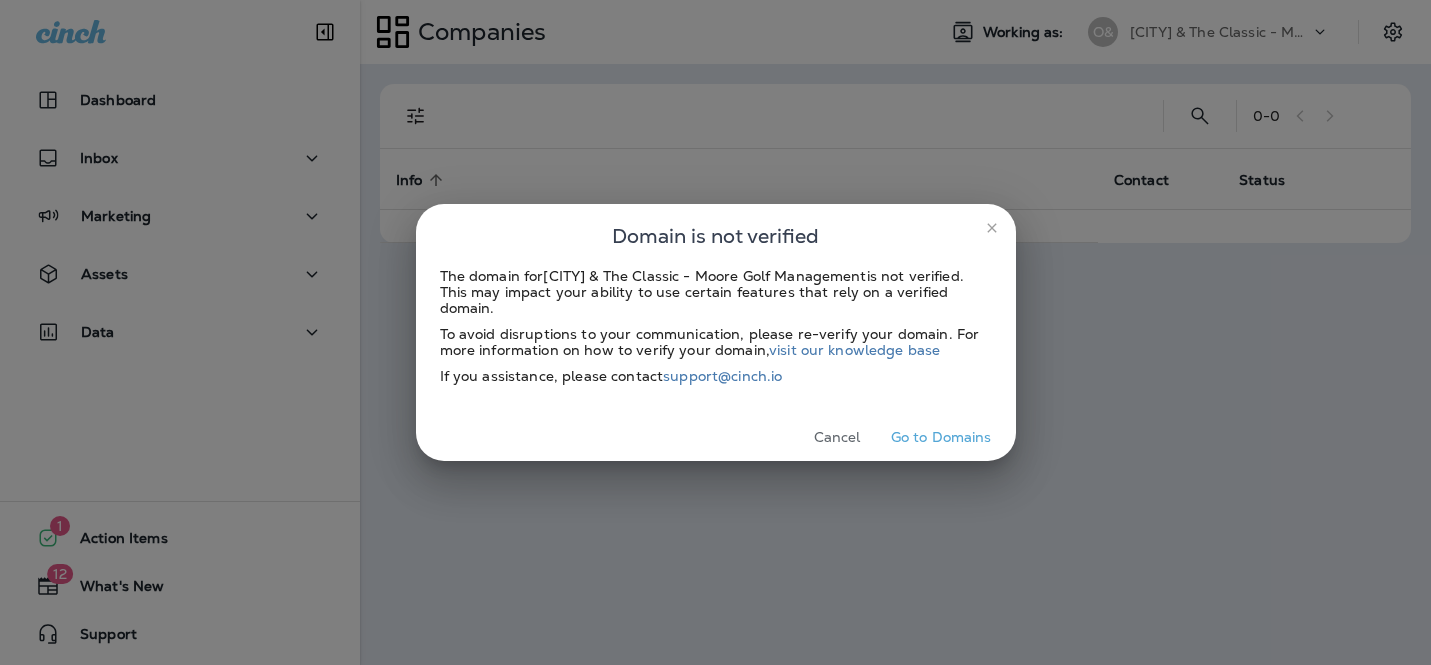 scroll, scrollTop: 0, scrollLeft: 0, axis: both 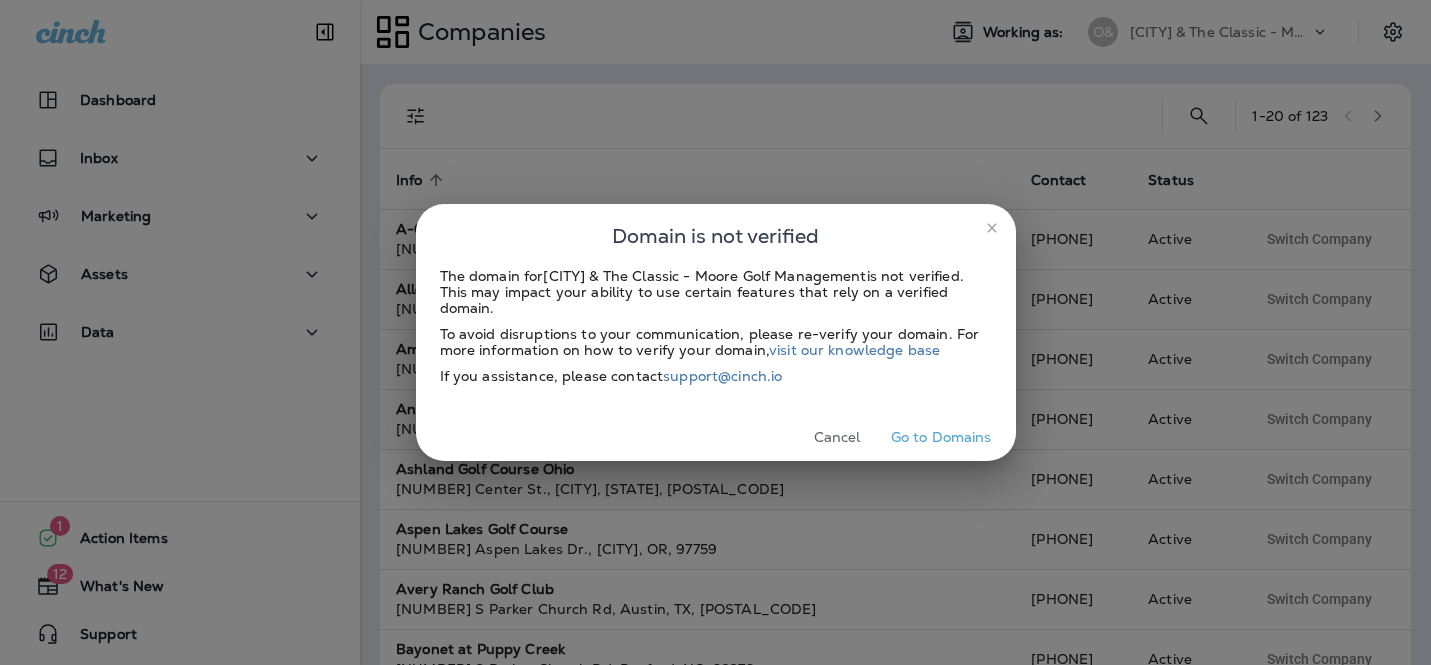 click on "Cancel" at bounding box center [837, 437] 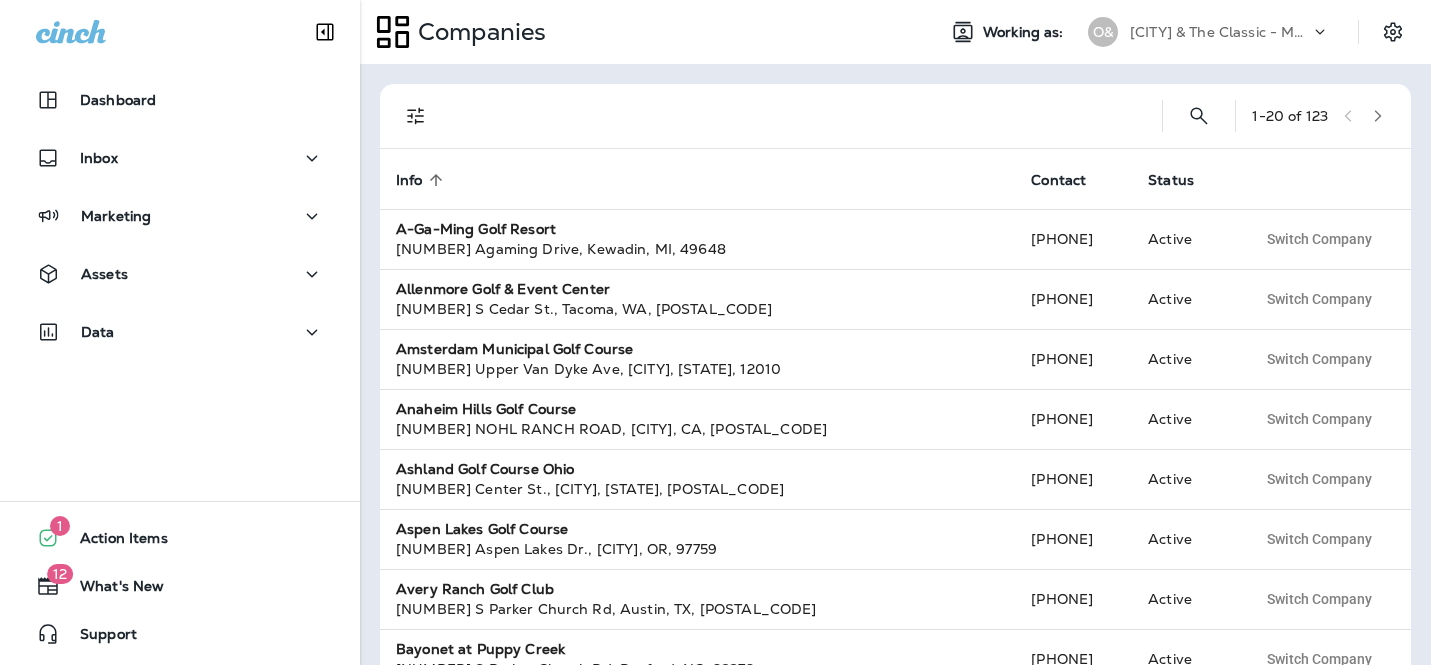click on "[CITY] & The Classic - Moore Golf Management" at bounding box center [1220, 32] 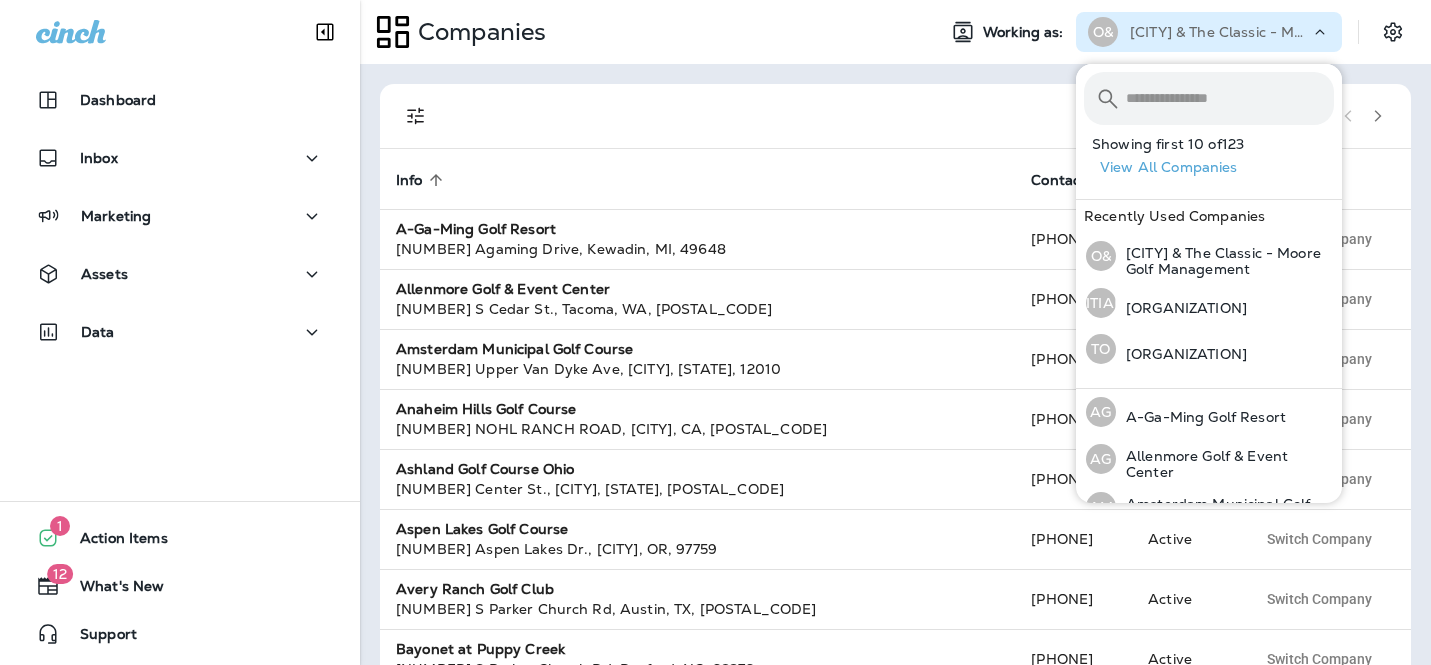 click at bounding box center (1230, 98) 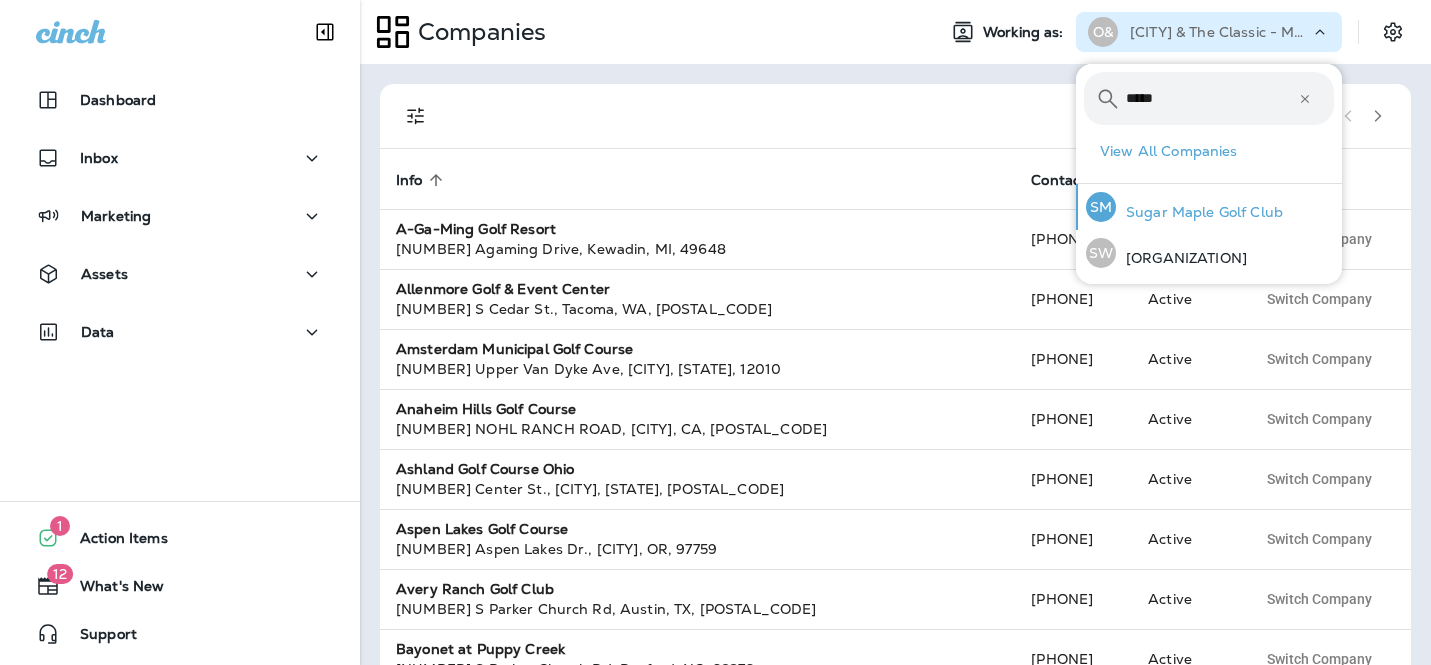 type on "*****" 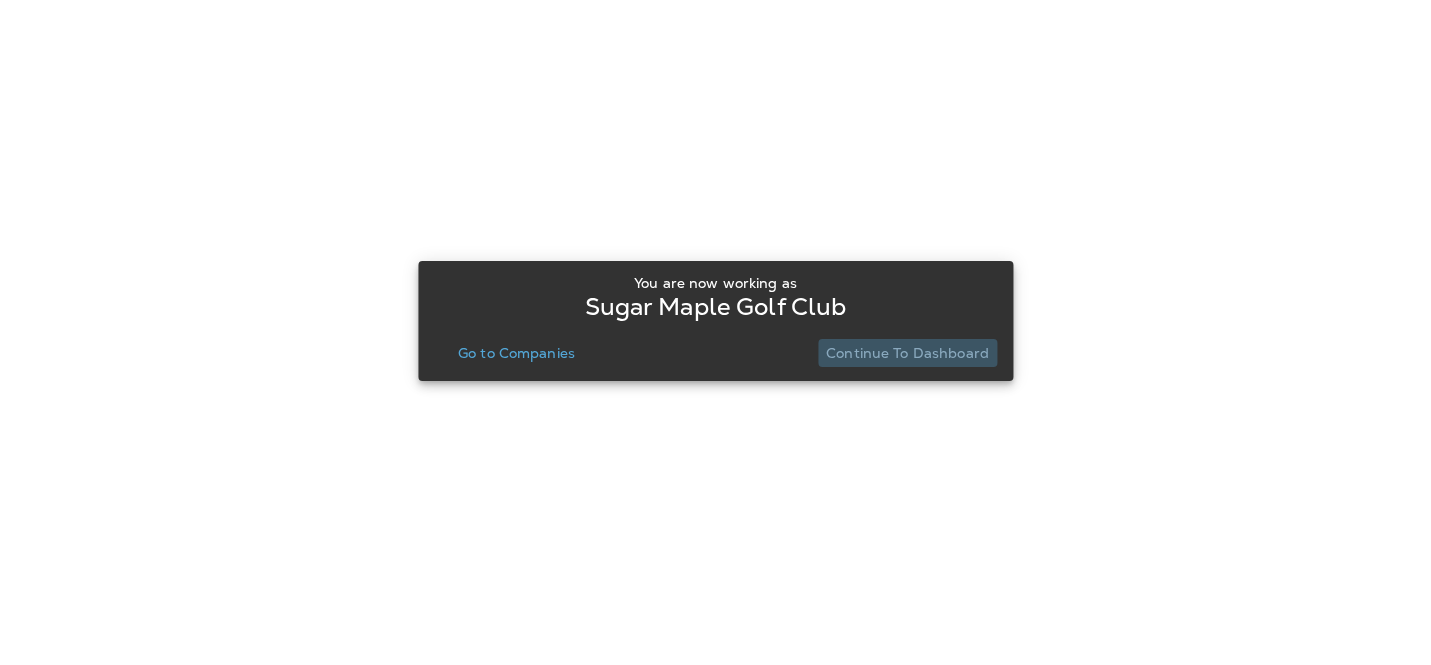 click on "Continue to Dashboard" at bounding box center (907, 353) 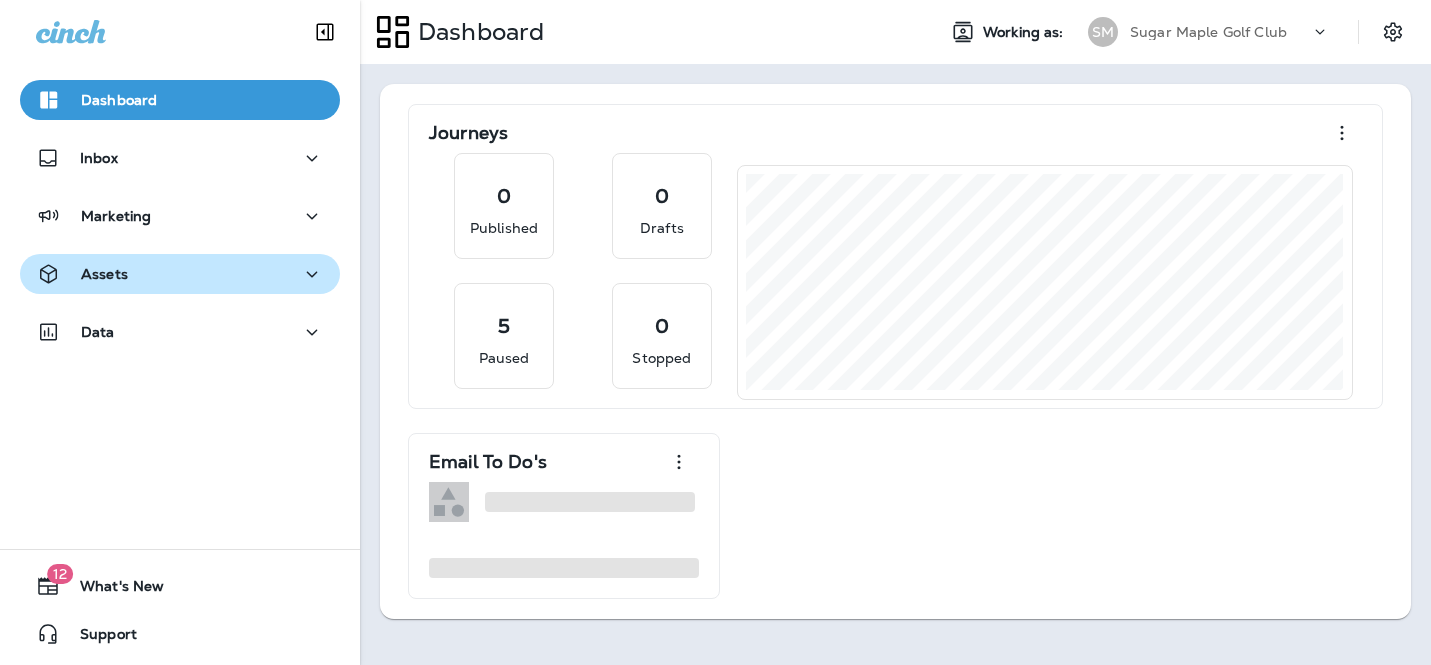 click on "Assets" at bounding box center [180, 158] 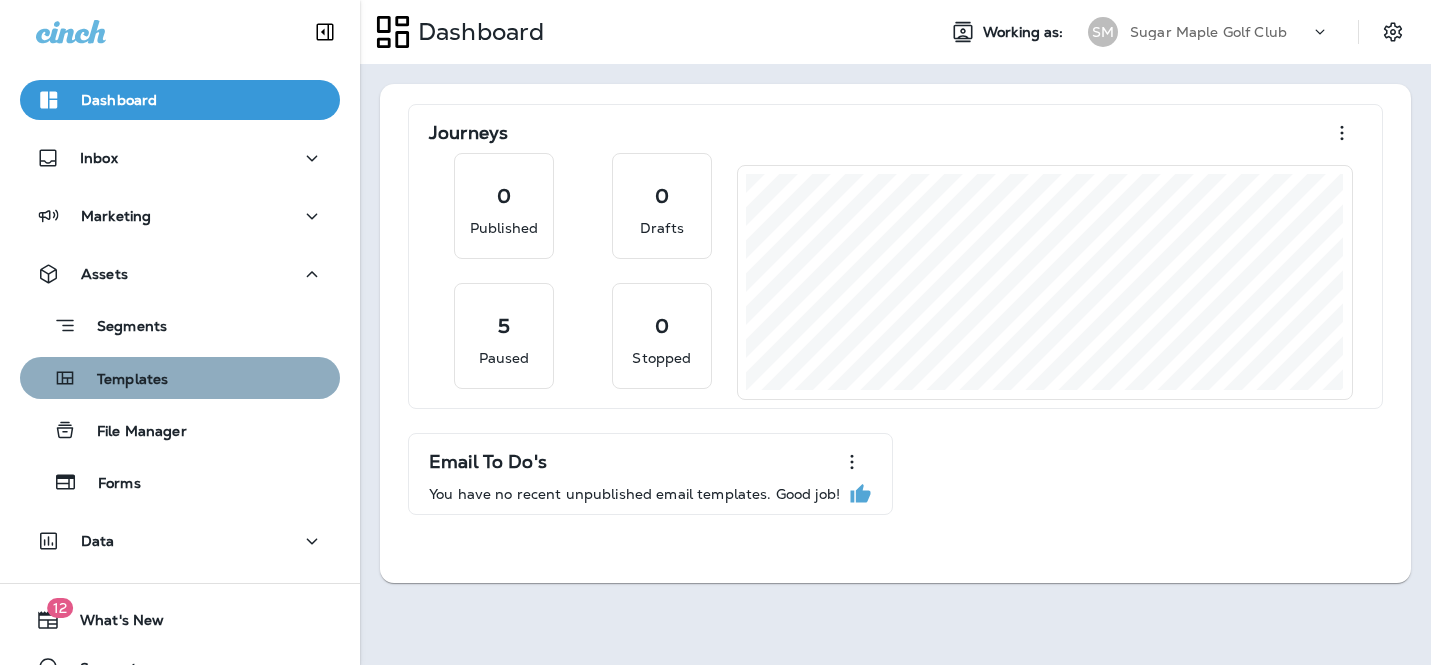 click on "Templates" at bounding box center (180, 325) 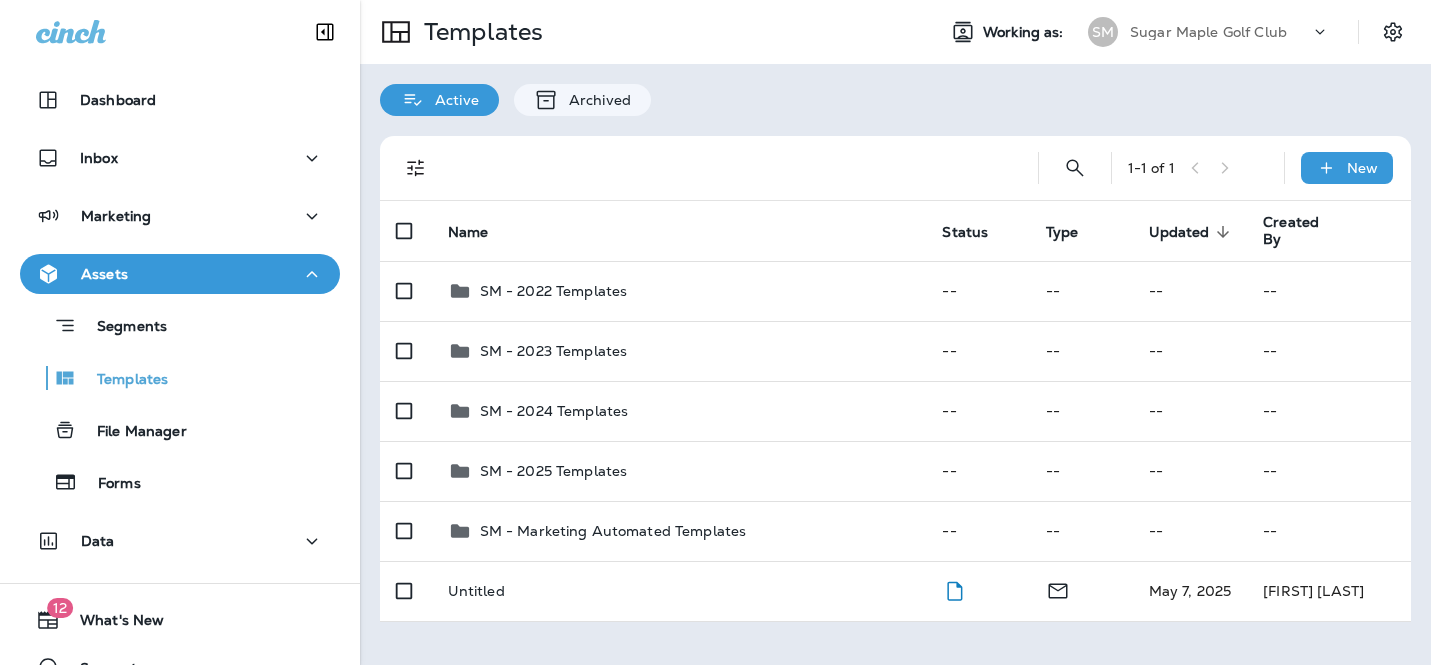 click on "SM - 2024 Templates" at bounding box center (679, 291) 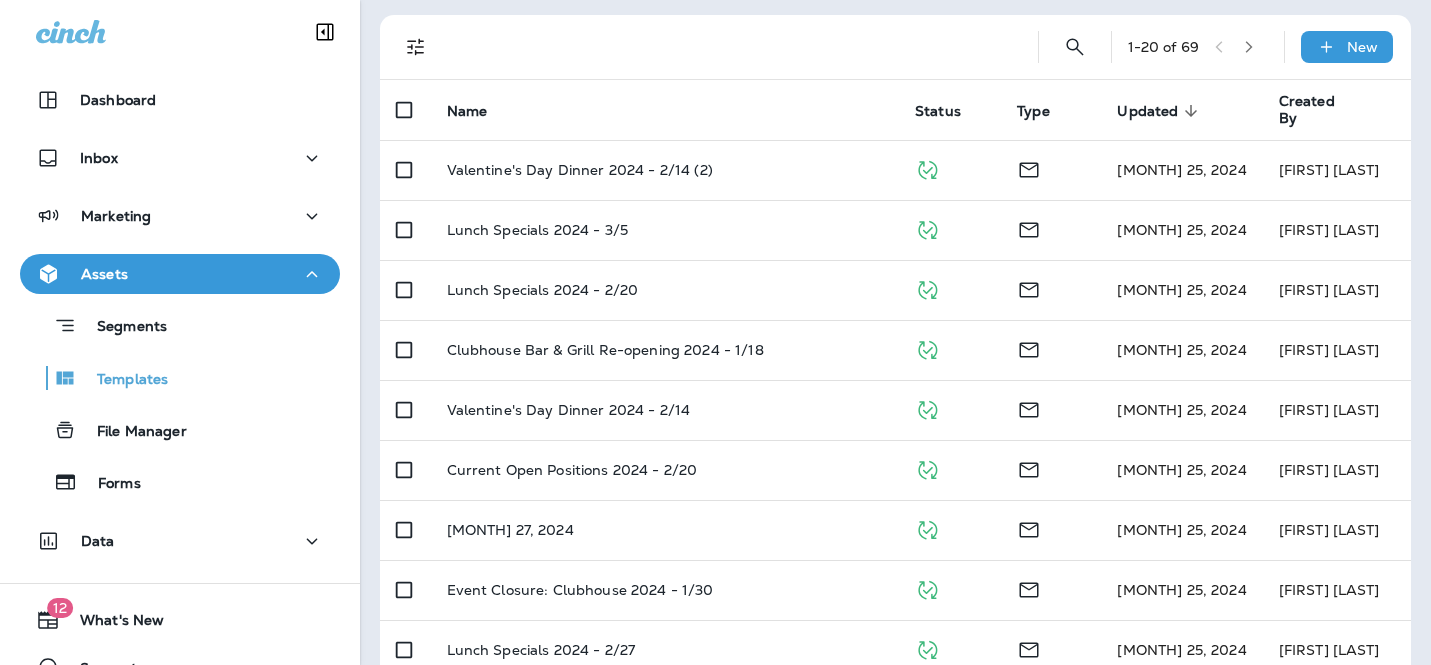 scroll, scrollTop: 128, scrollLeft: 0, axis: vertical 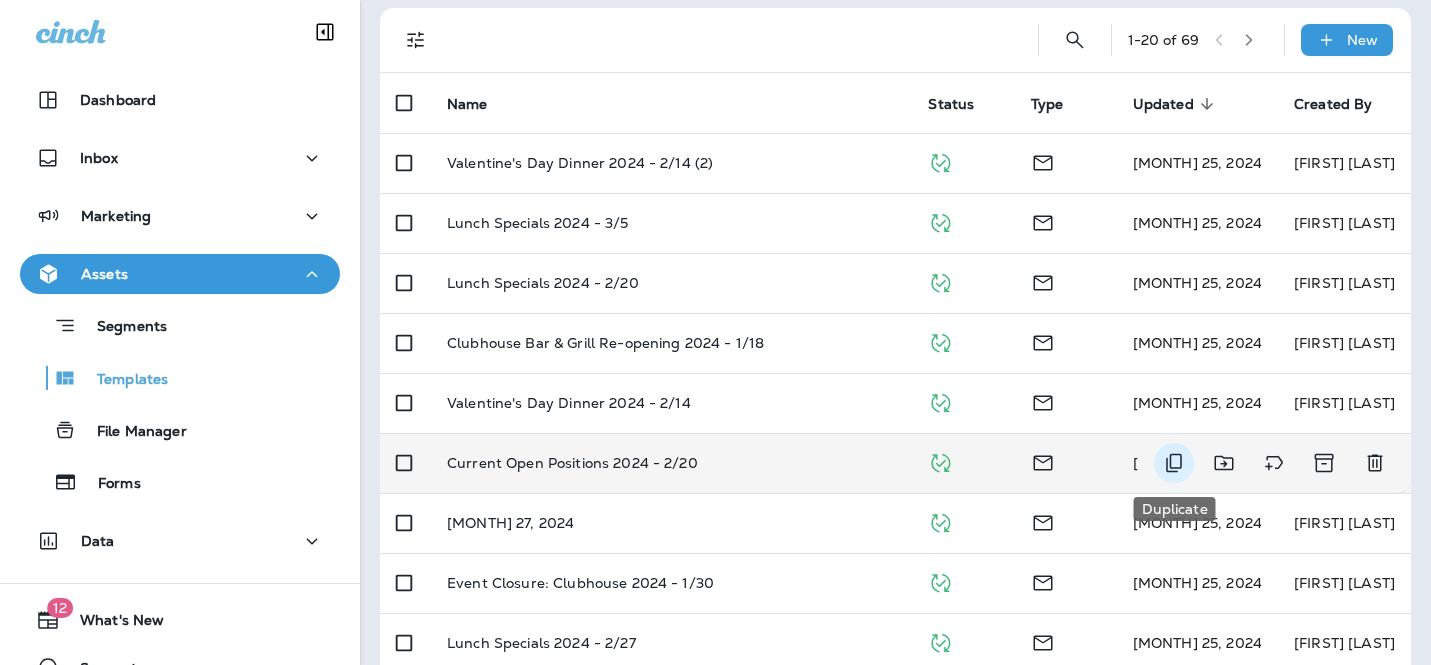 click at bounding box center (1174, 463) 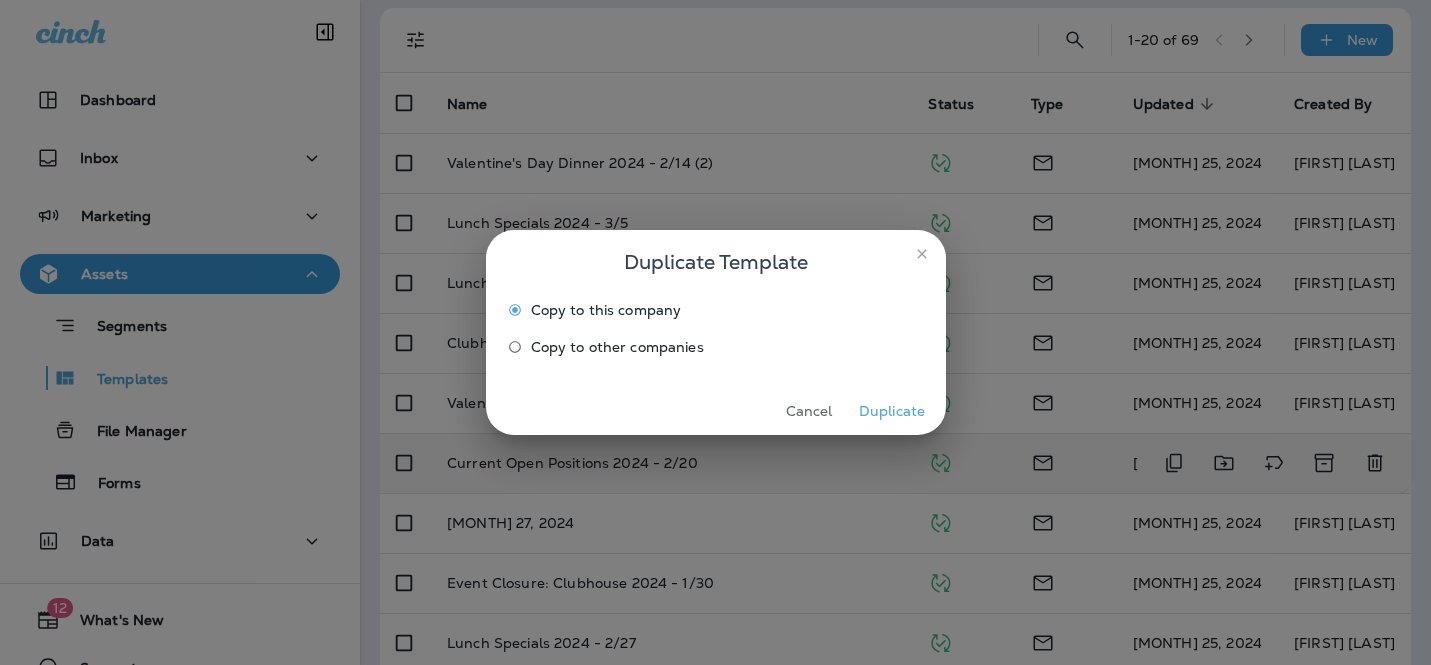 click on "Duplicate" at bounding box center (892, 411) 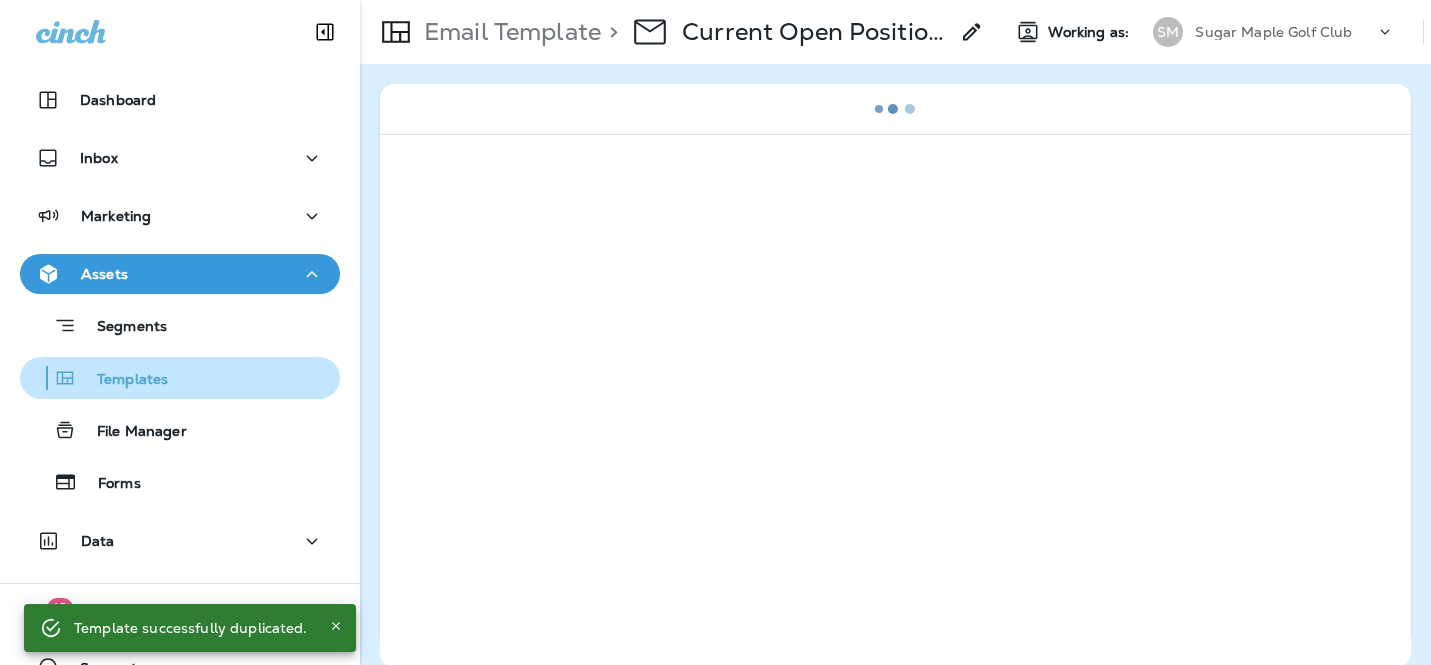 click on "Templates" at bounding box center [122, 380] 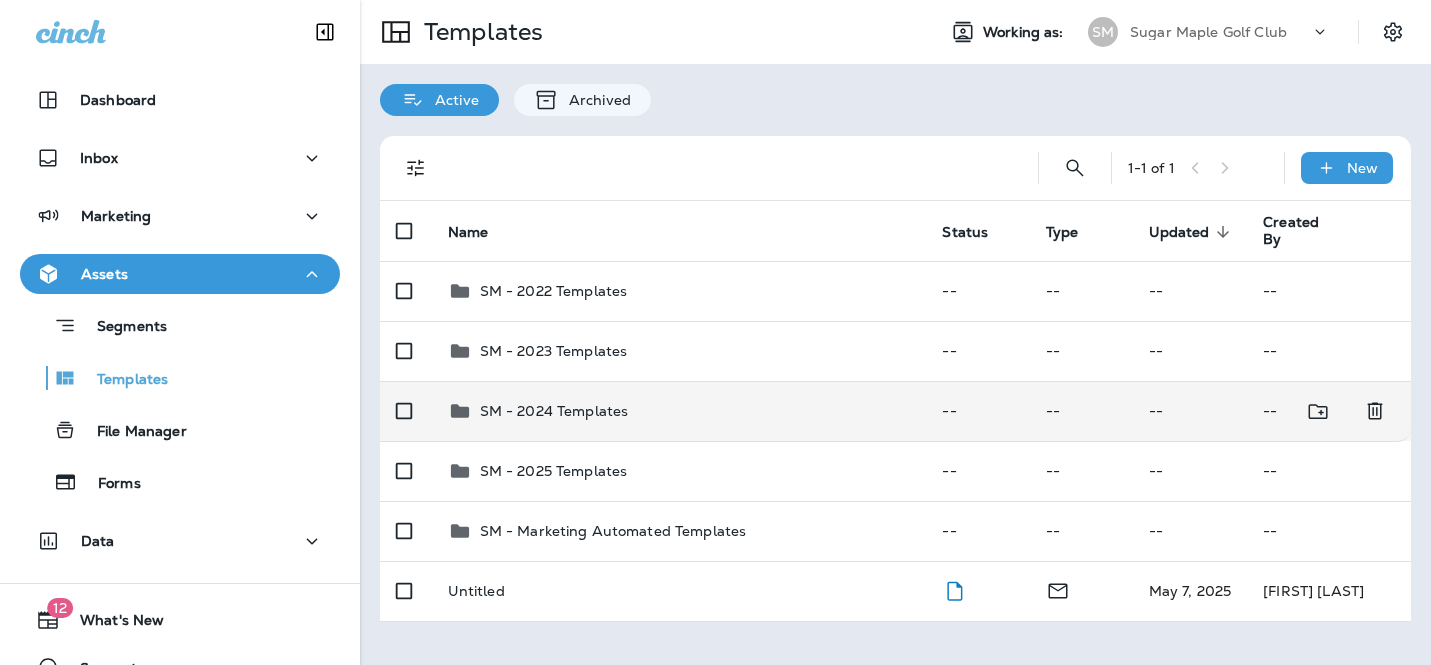 click on "SM - 2024 Templates" at bounding box center (679, 291) 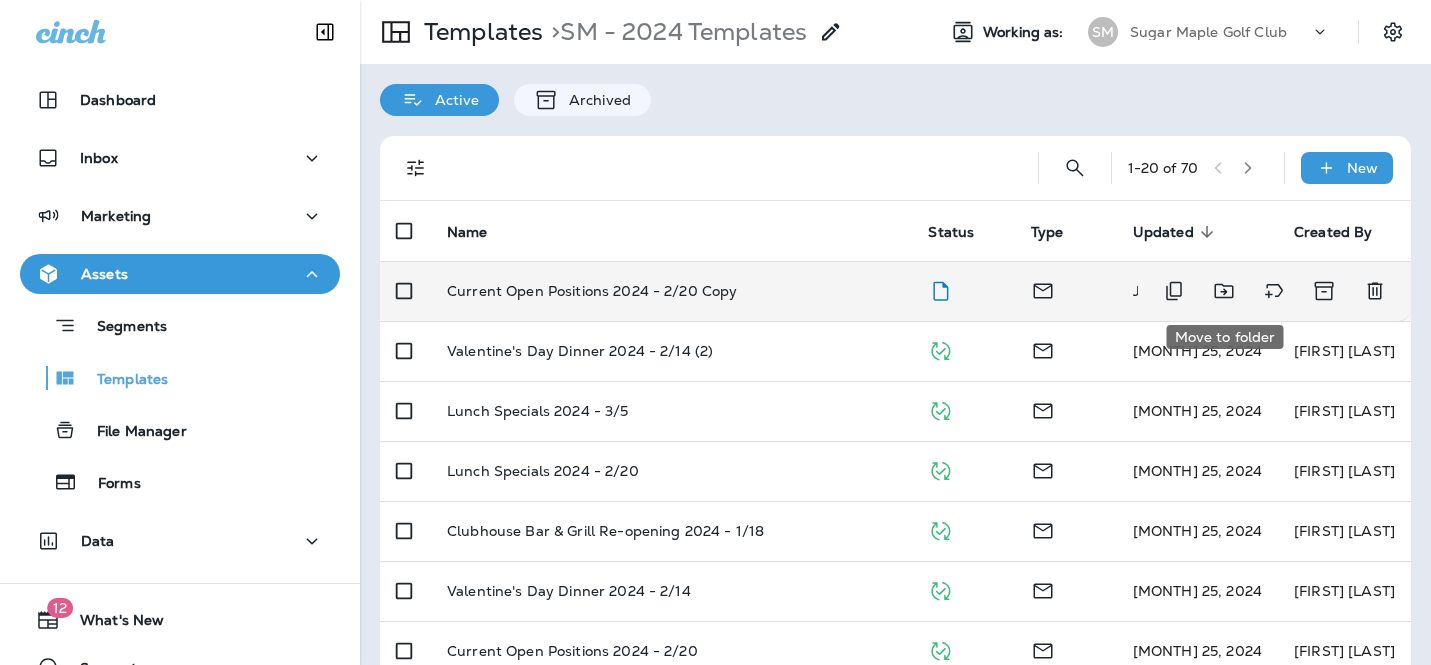 click at bounding box center [1224, 291] 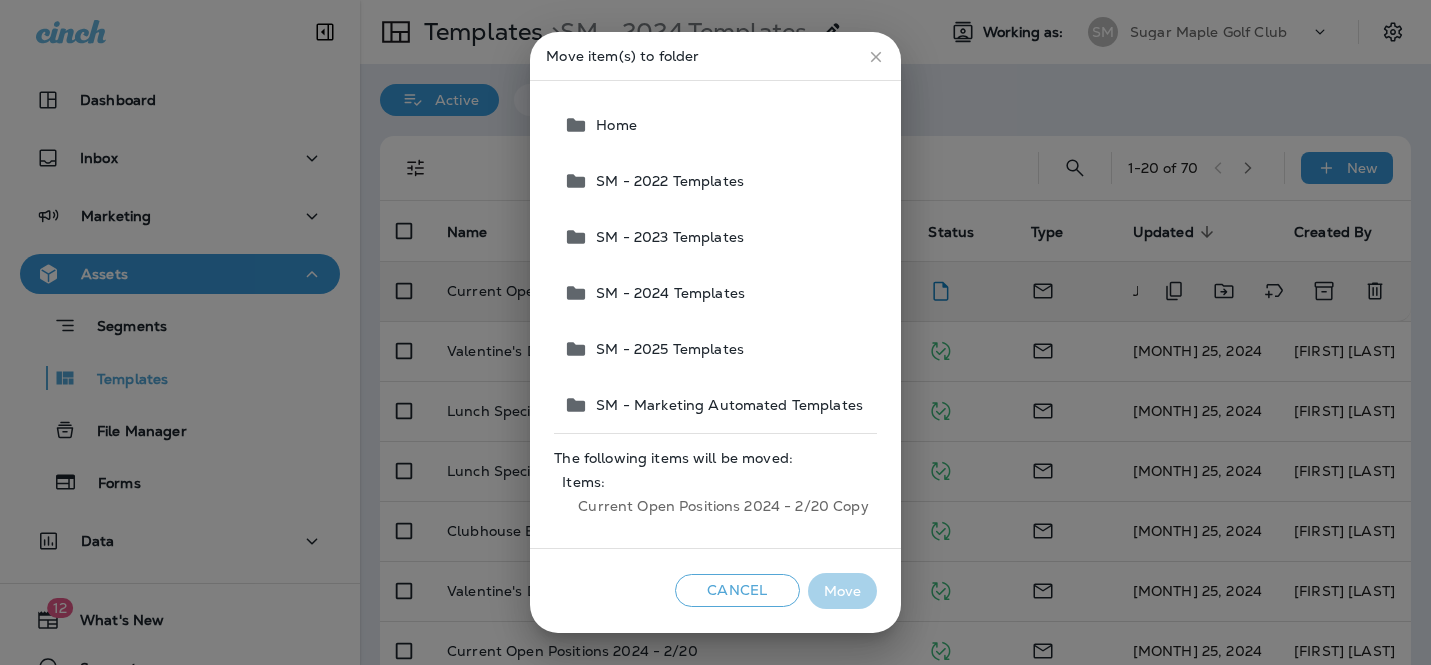 click on "SM - 2025 Templates" at bounding box center (612, 125) 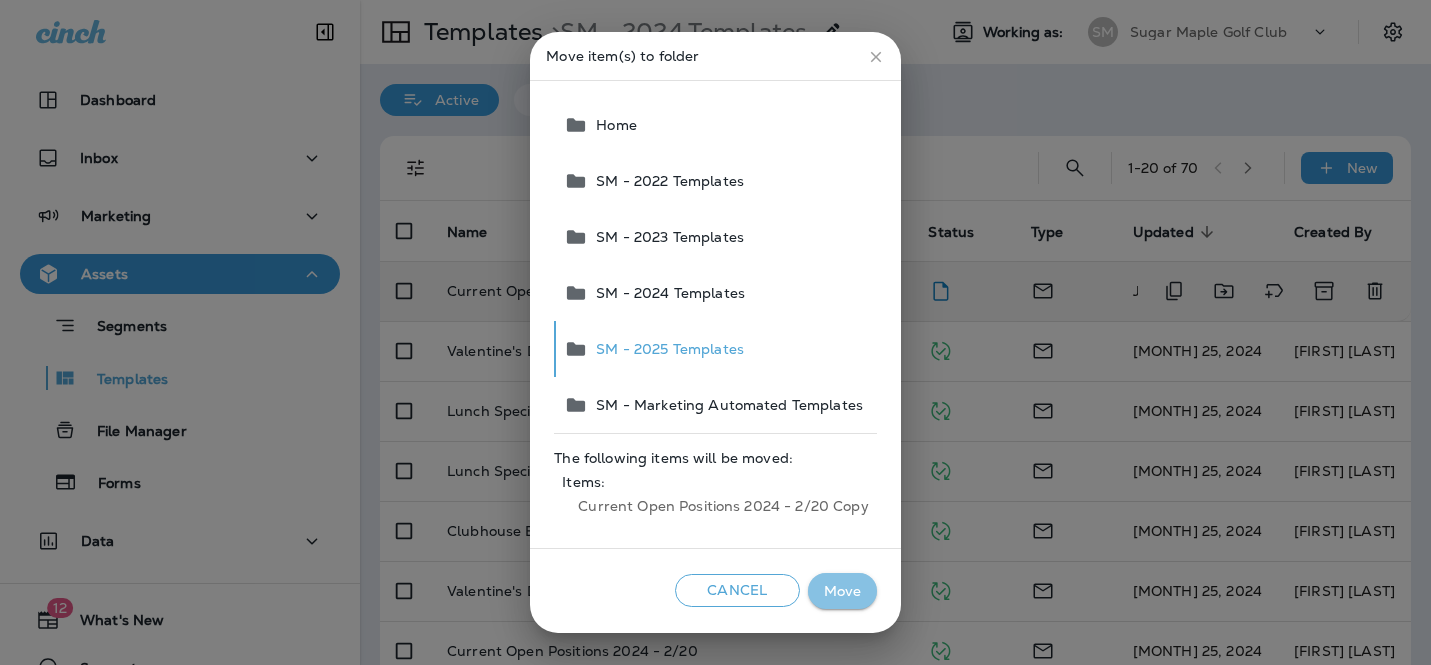 click on "Move" at bounding box center [842, 591] 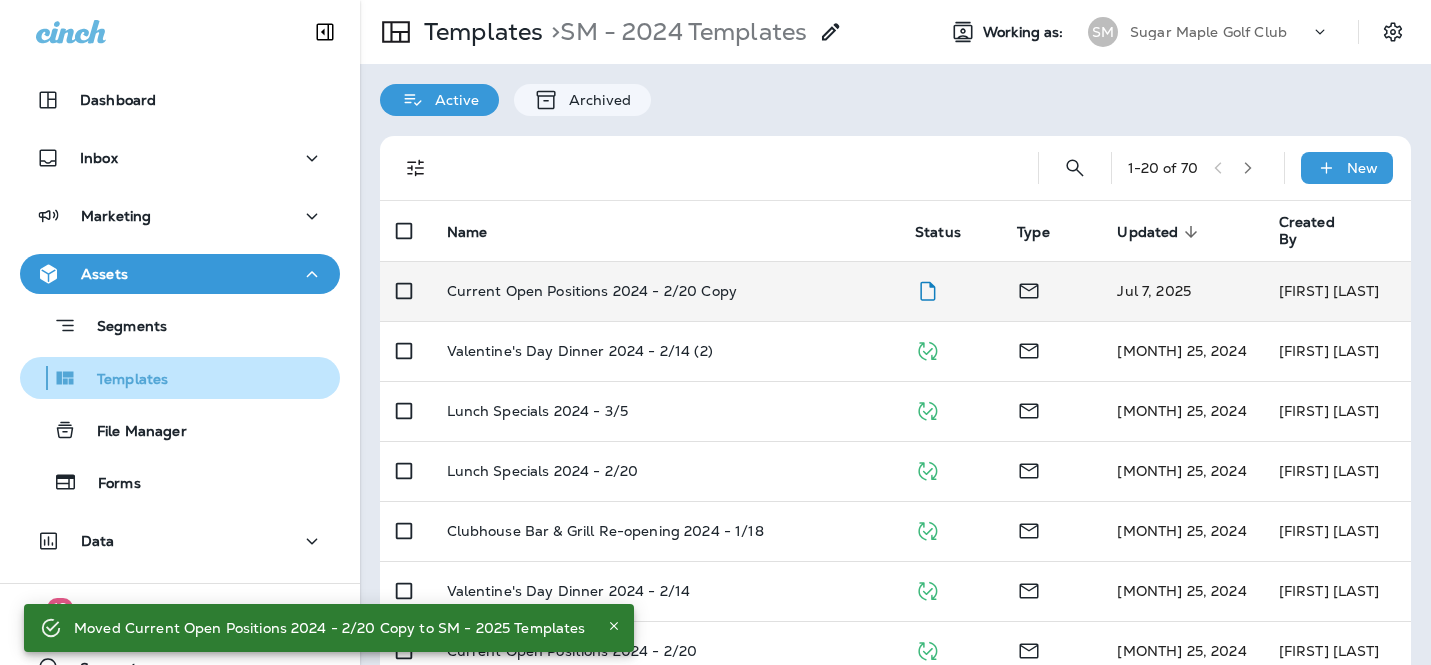 click on "Templates" at bounding box center (122, 380) 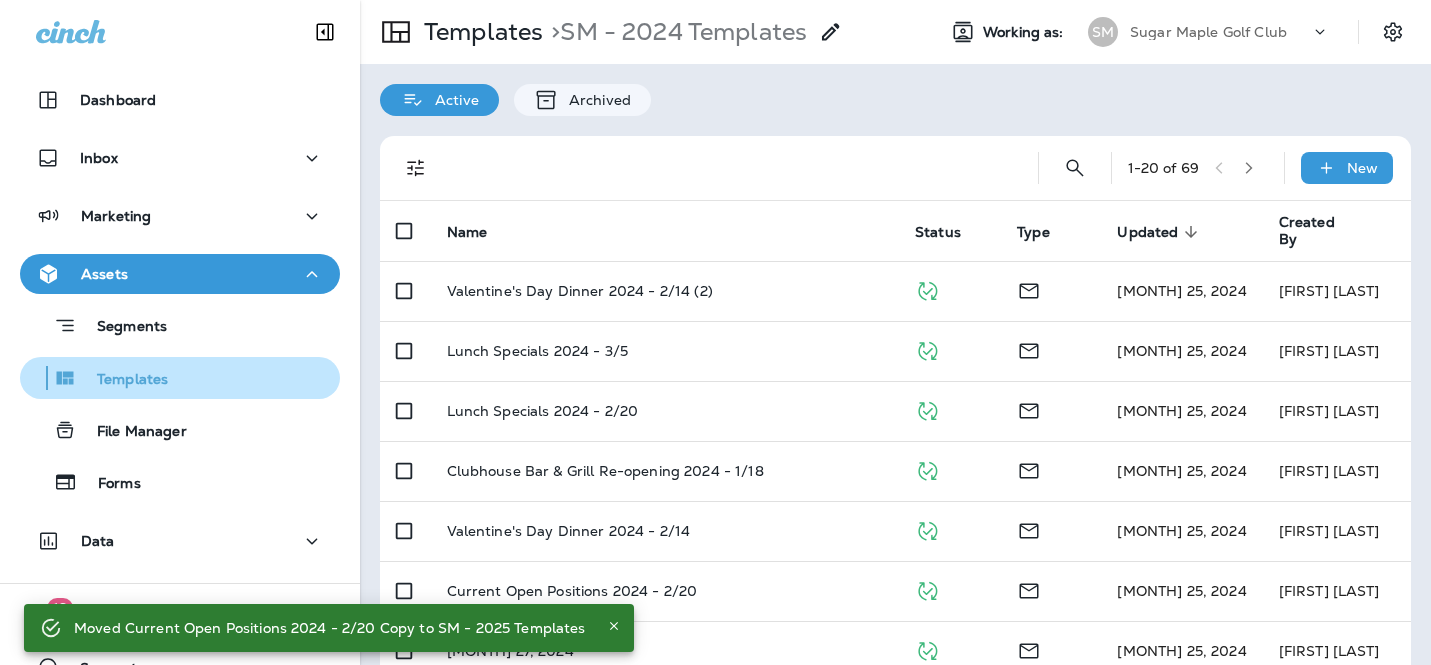 click on "Templates" at bounding box center [122, 380] 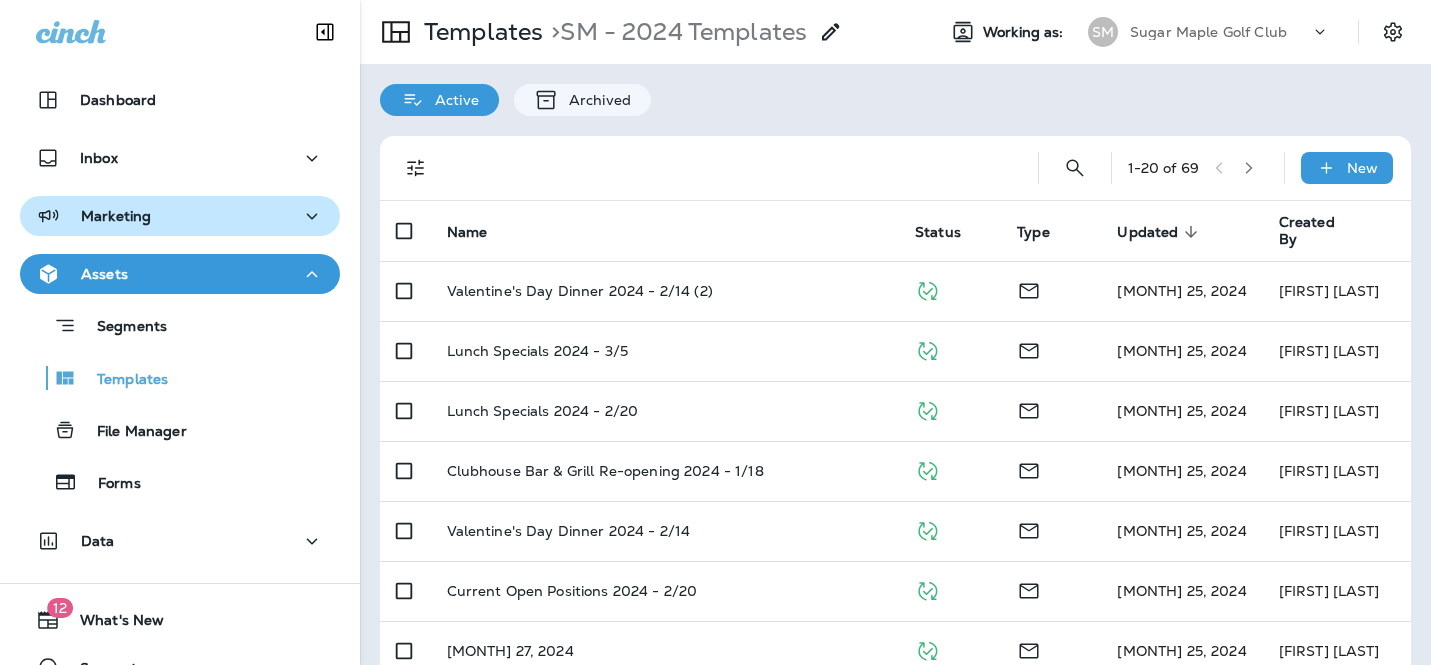 click on "Marketing" at bounding box center (180, 100) 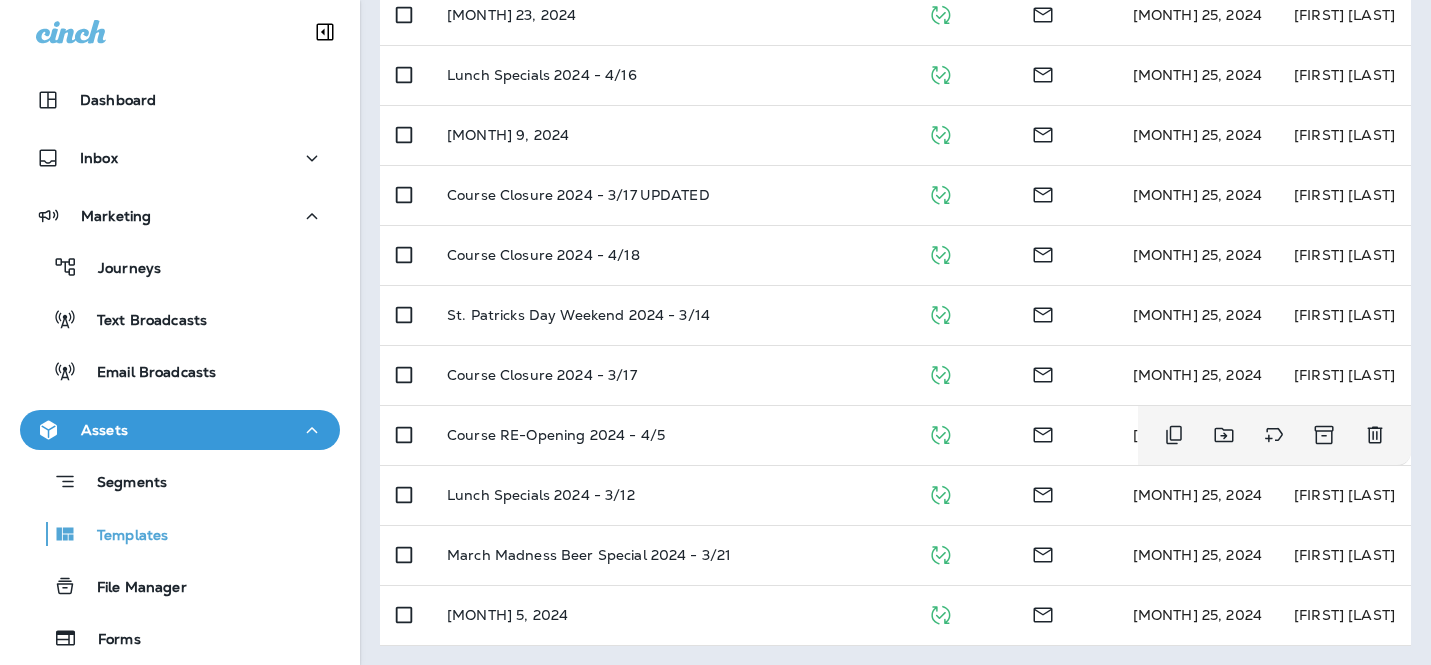 scroll, scrollTop: 0, scrollLeft: 0, axis: both 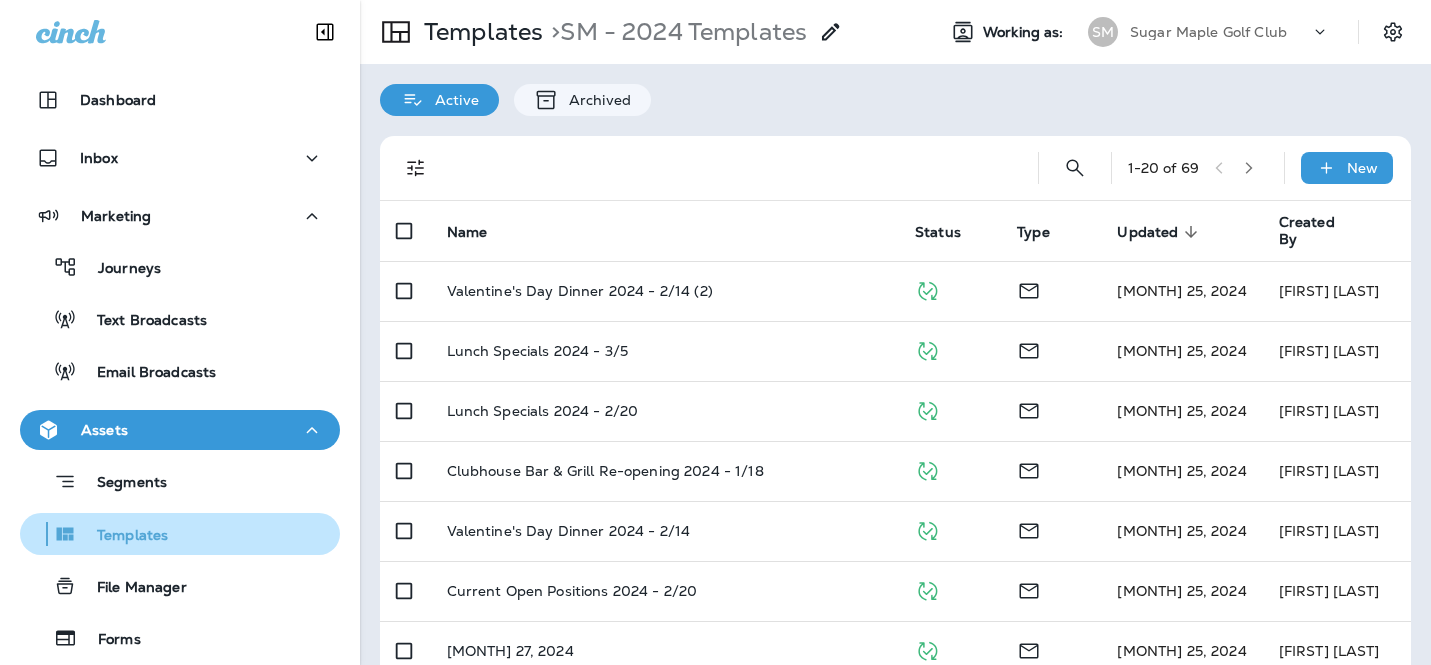 click on "Templates" at bounding box center (122, 536) 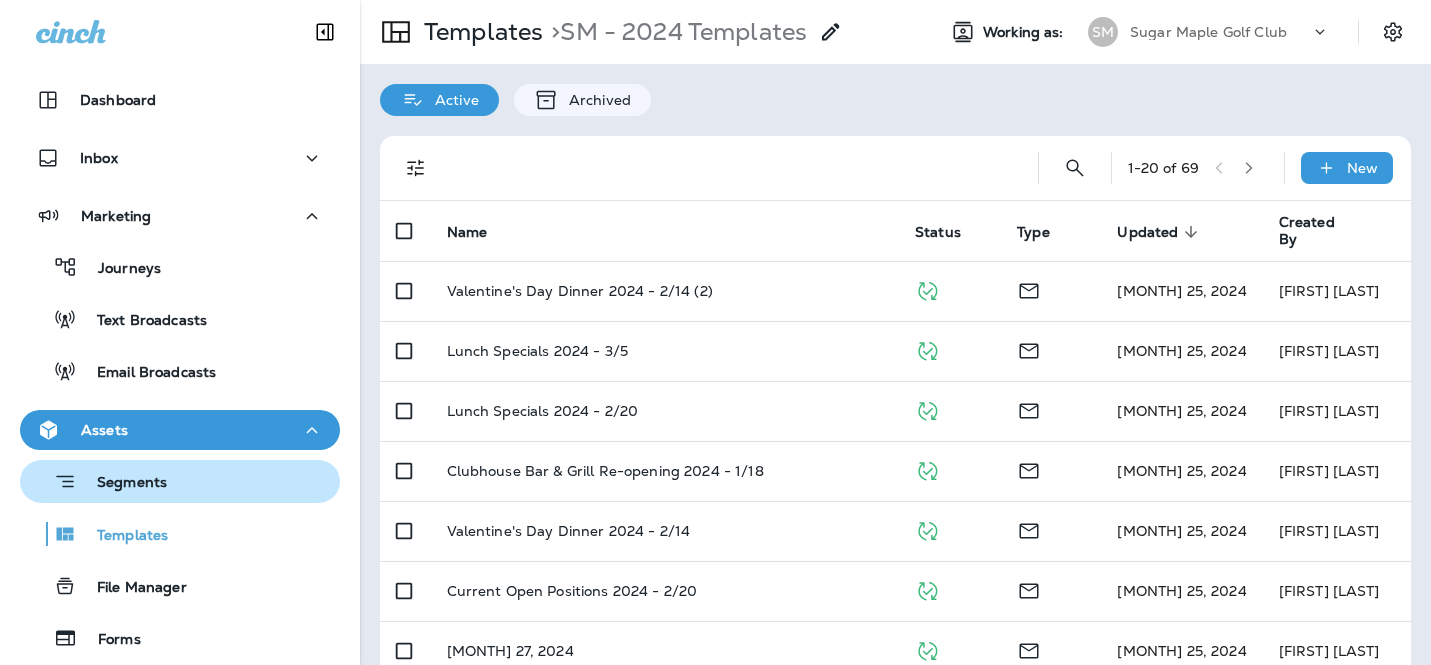 click on "Segments" at bounding box center [94, 267] 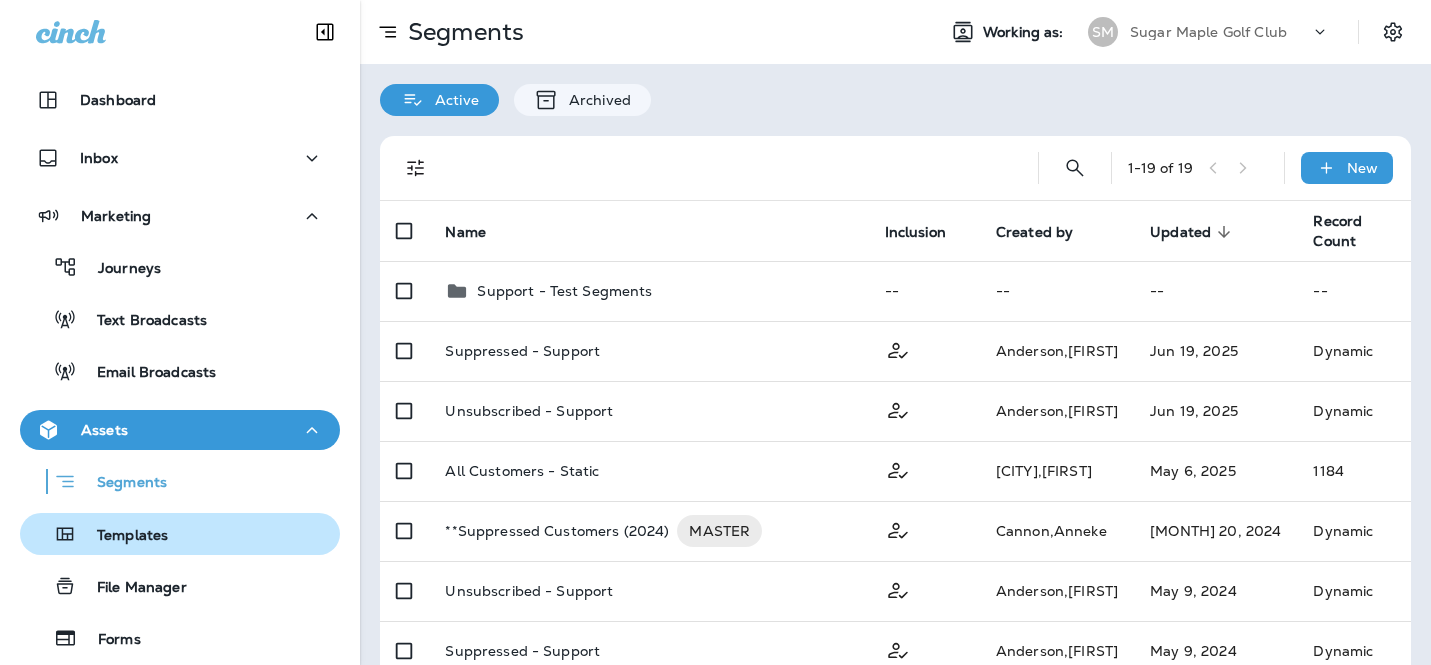 click on "Templates" at bounding box center [119, 269] 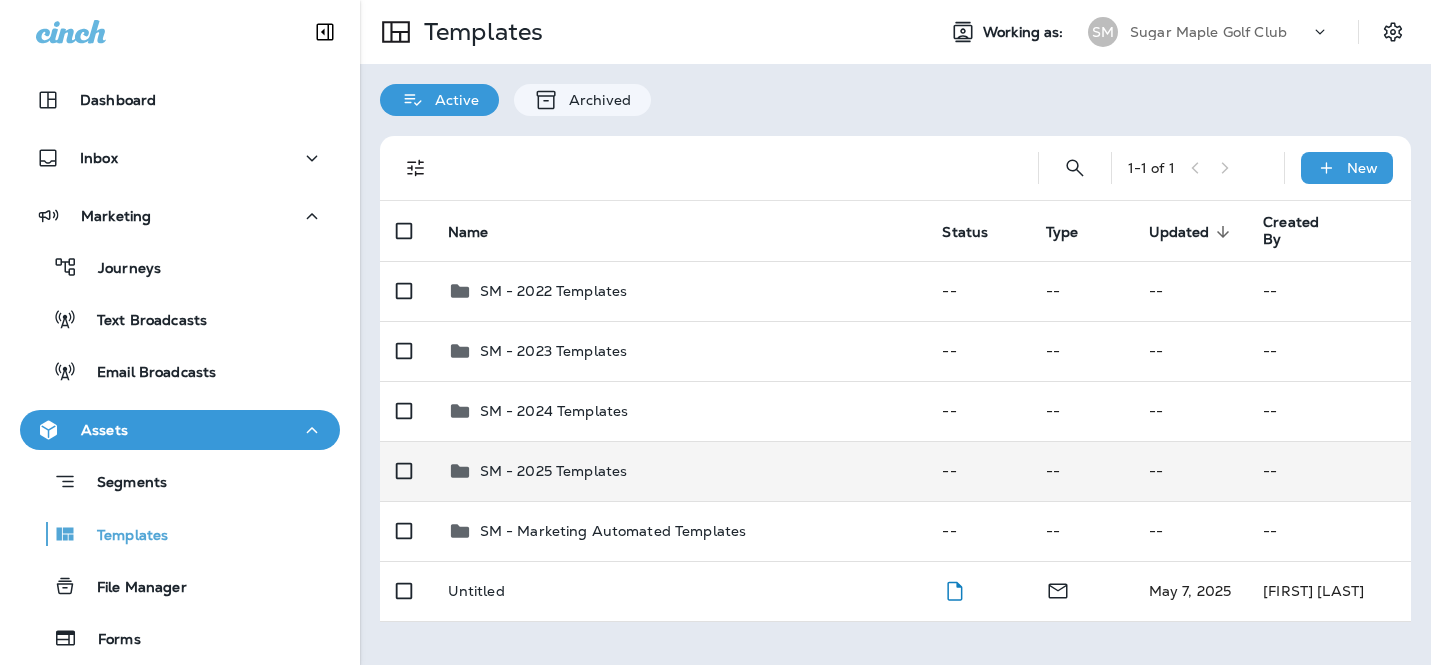 click on "SM - 2025 Templates" at bounding box center [679, 291] 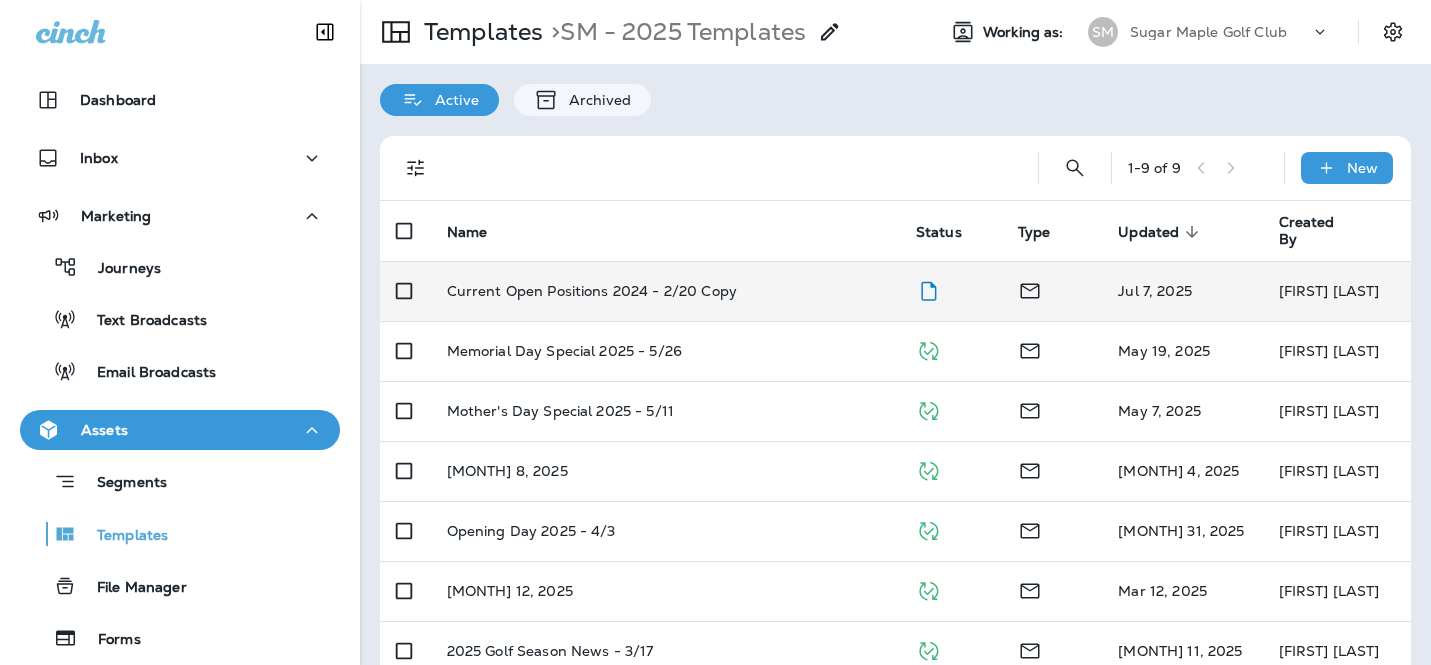 click on "Current Open Positions 2024 - 2/20 Copy" at bounding box center [592, 291] 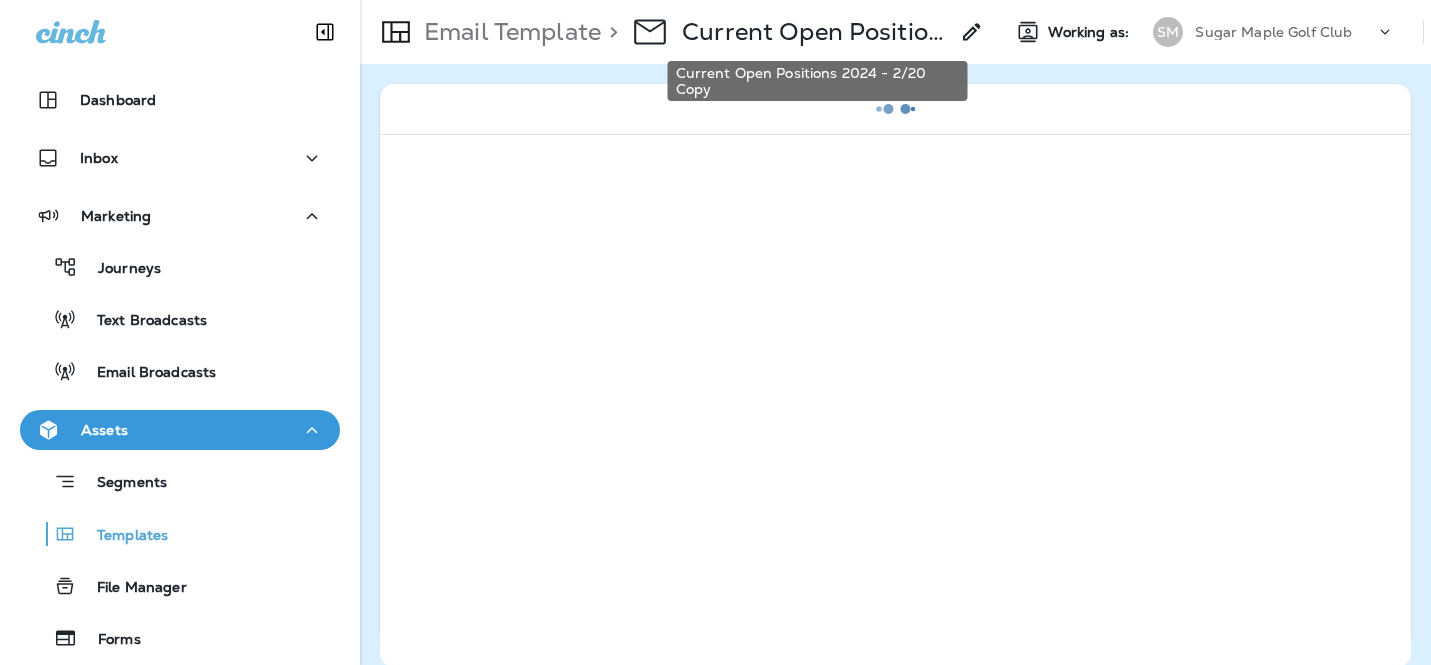 click on "Current Open Positions 2024 - 2/20 Copy" at bounding box center (815, 32) 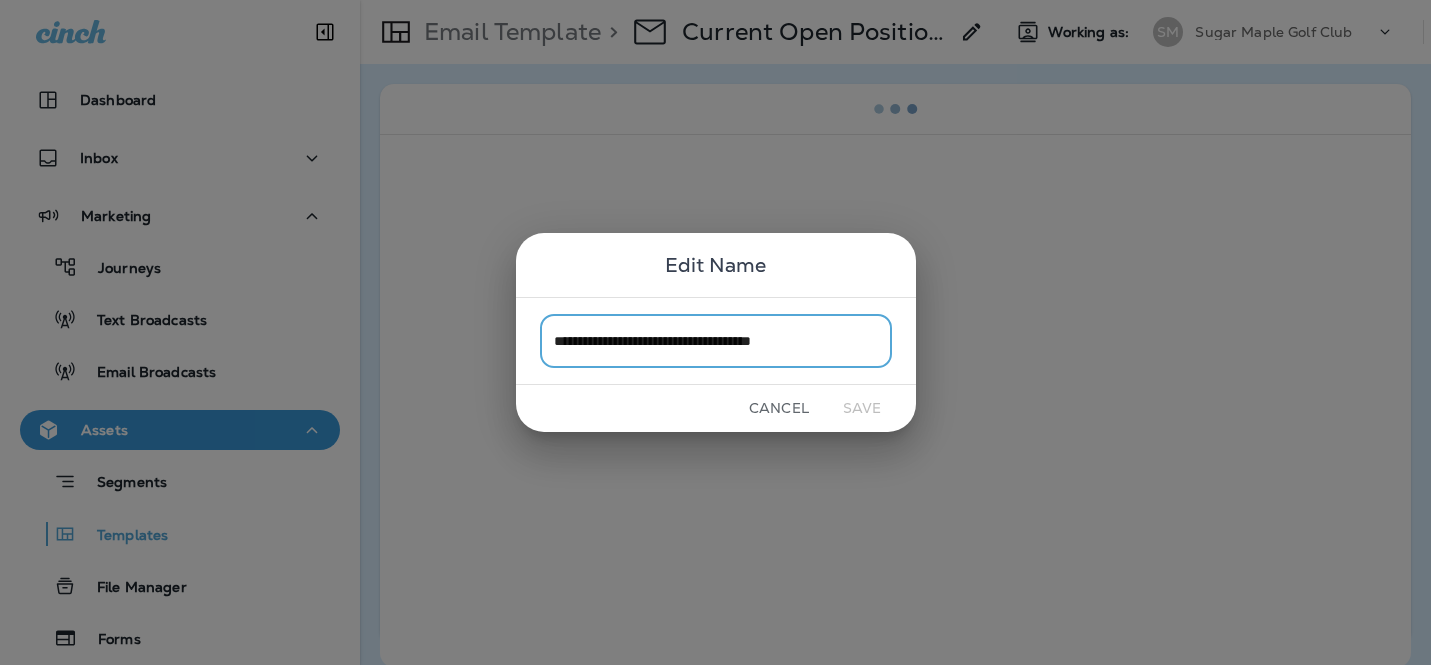 click on "**********" at bounding box center (716, 340) 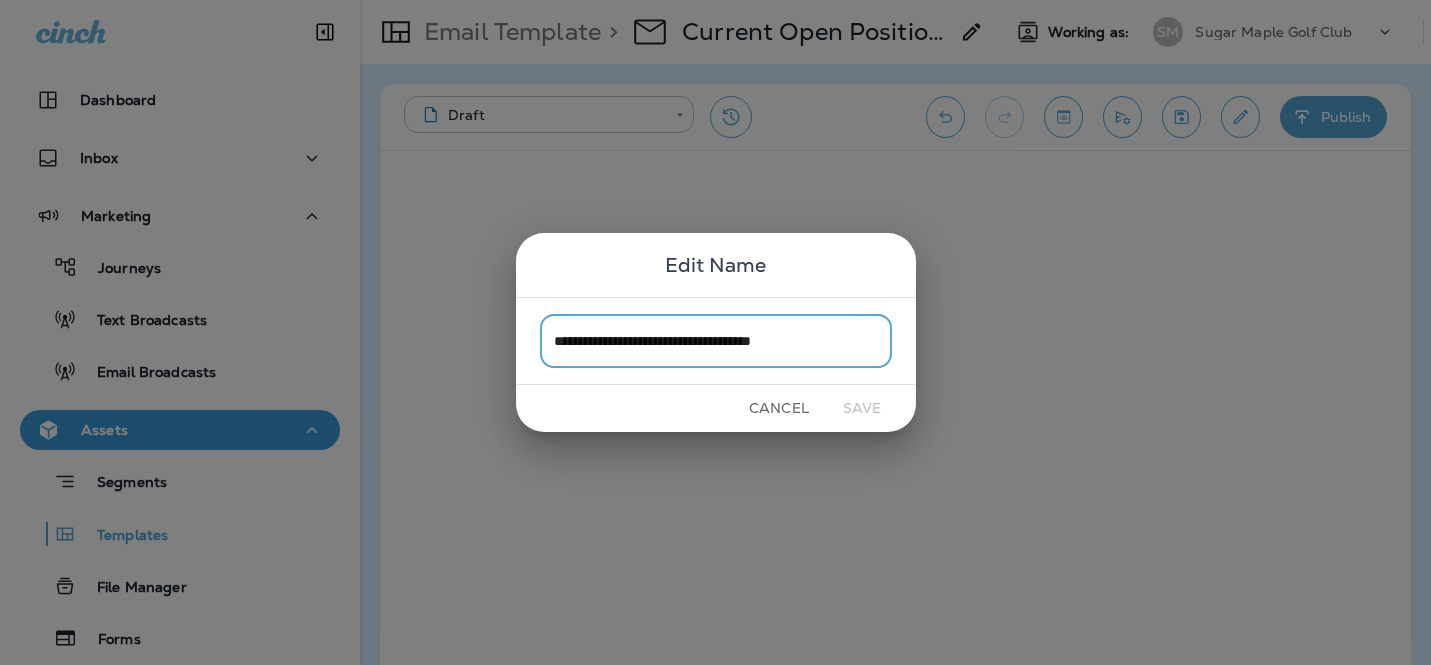 drag, startPoint x: 769, startPoint y: 341, endPoint x: 898, endPoint y: 343, distance: 129.0155 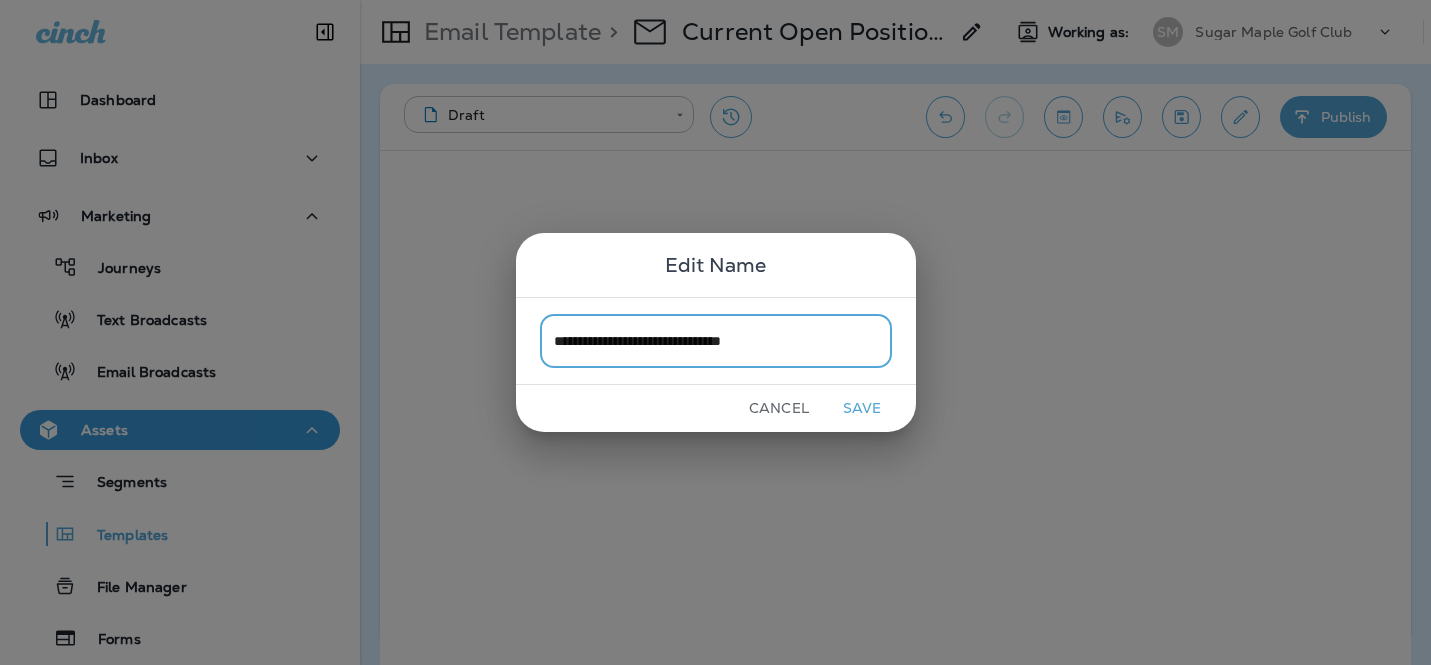 click on "**********" at bounding box center [716, 340] 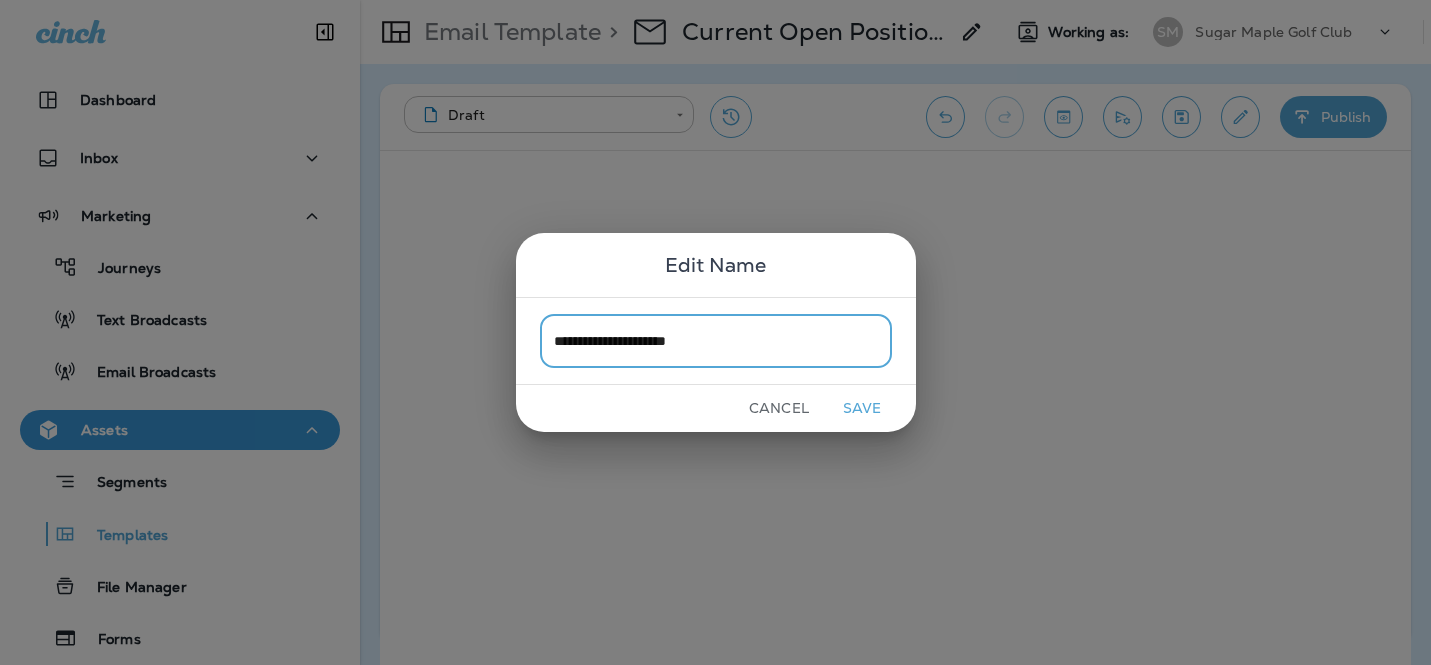 type on "**********" 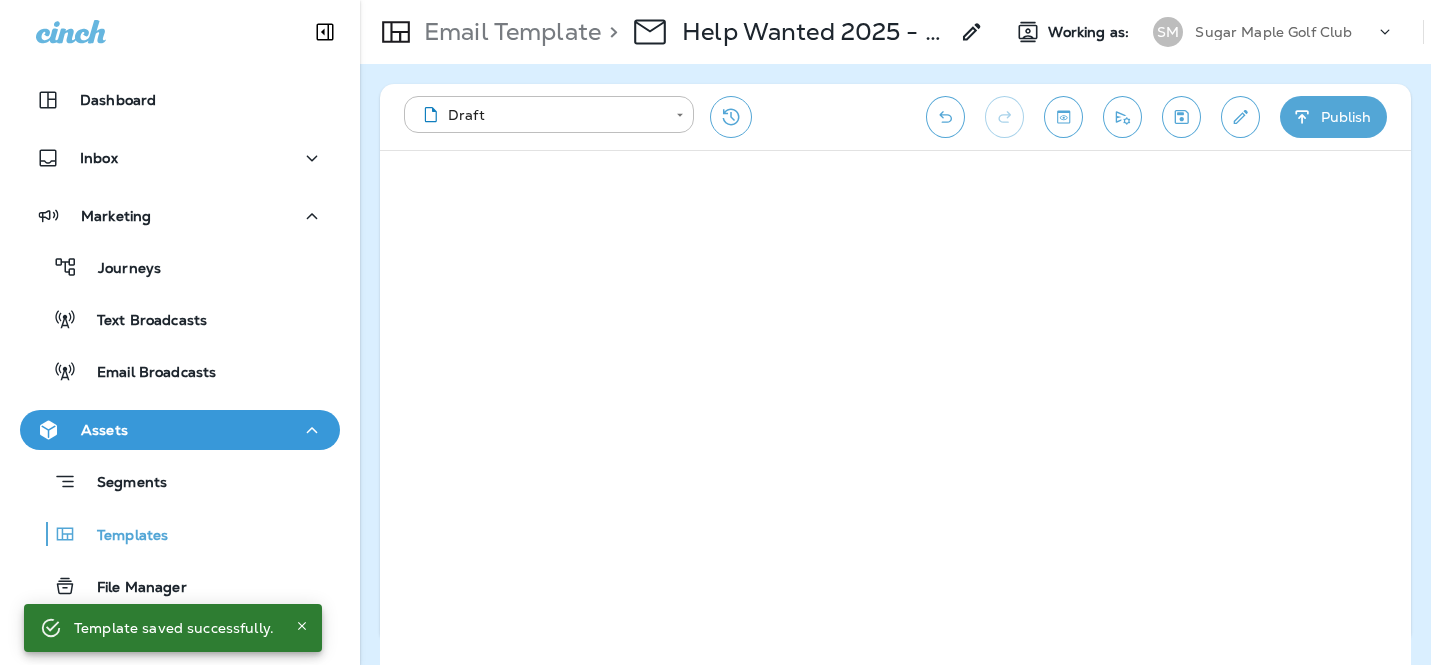 click at bounding box center (1240, 117) 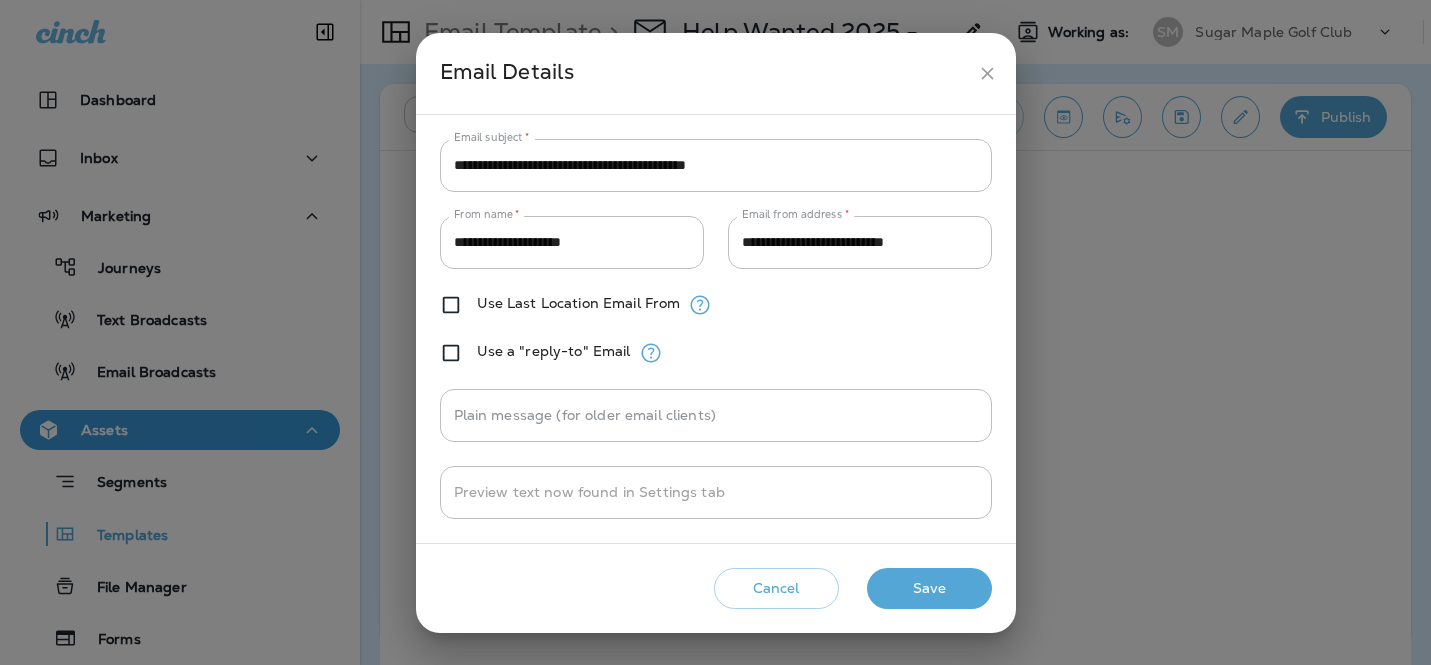 click on "Save" at bounding box center [929, 588] 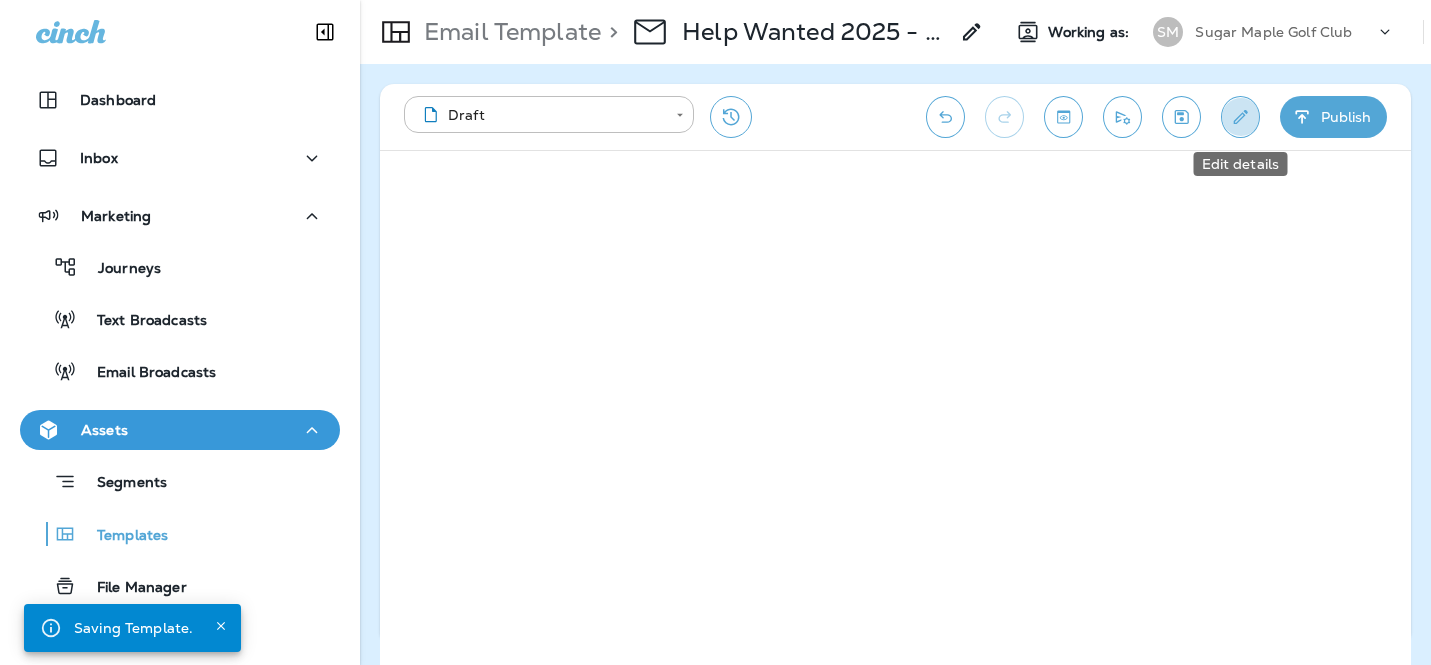click at bounding box center (1240, 117) 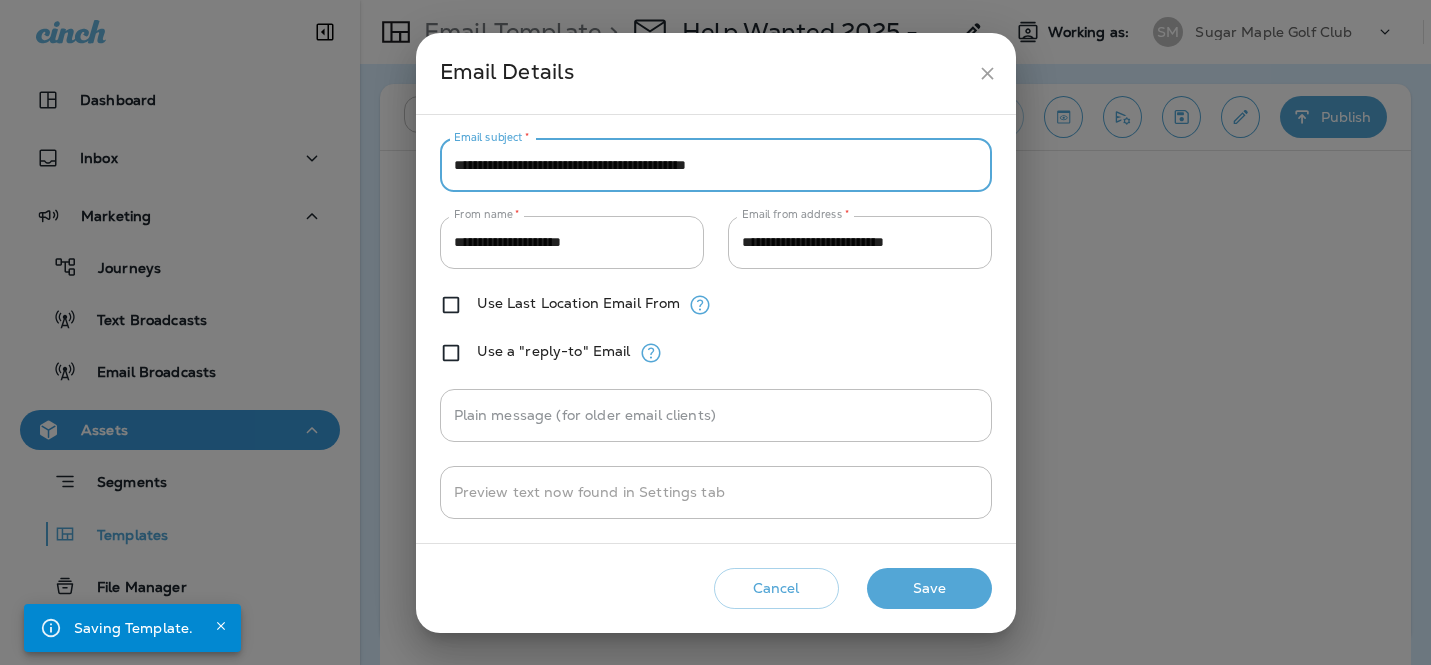 click on "**********" at bounding box center (716, 165) 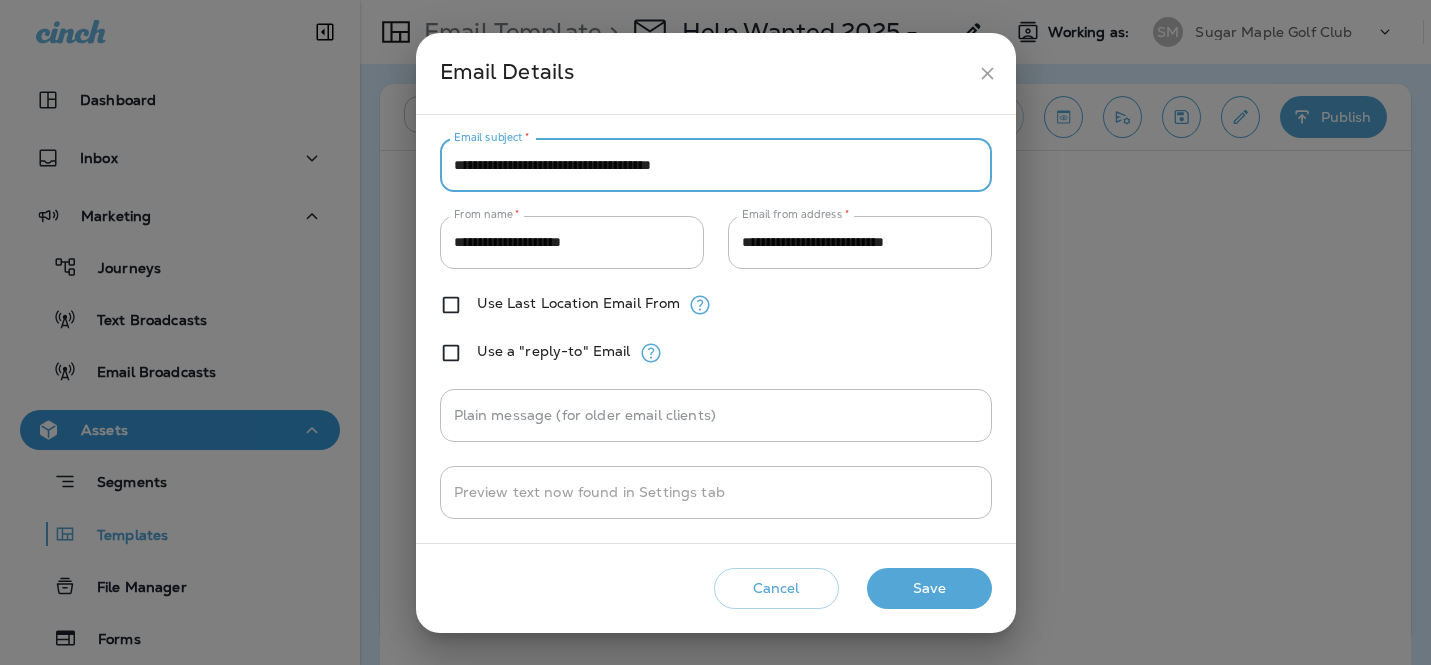 type on "**********" 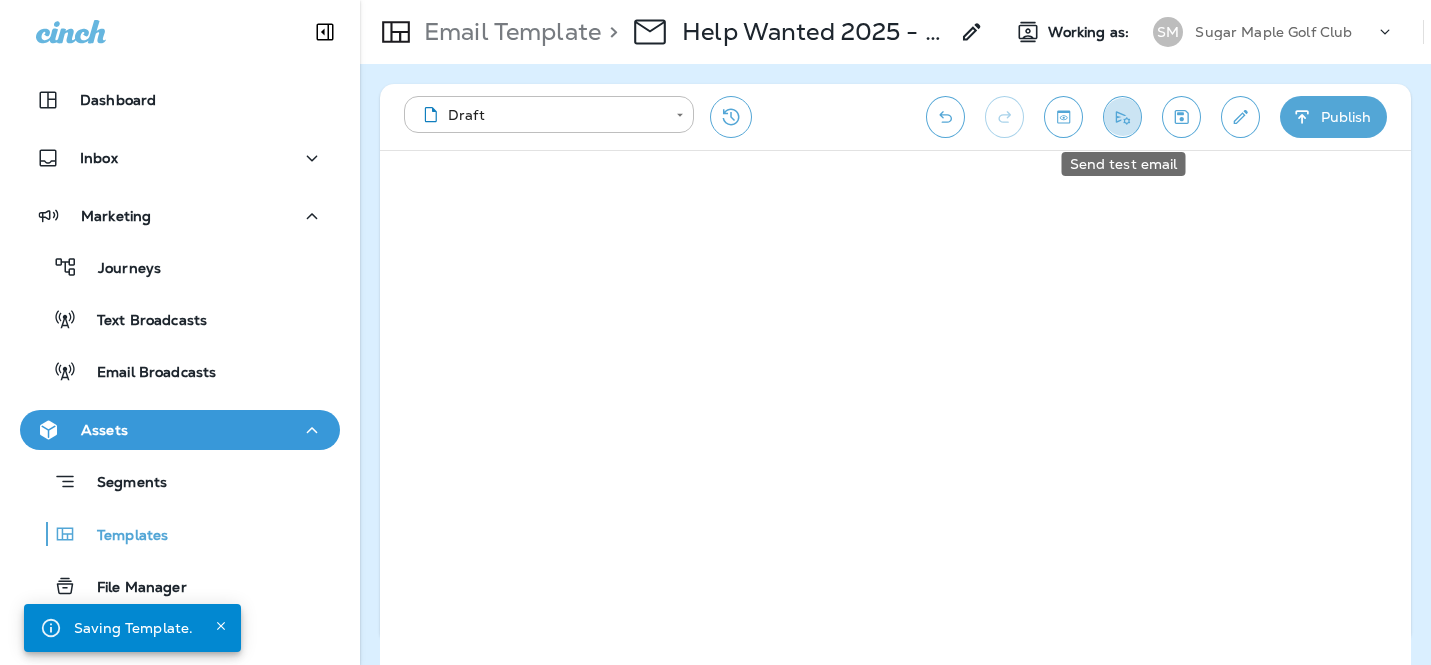 click at bounding box center (1122, 117) 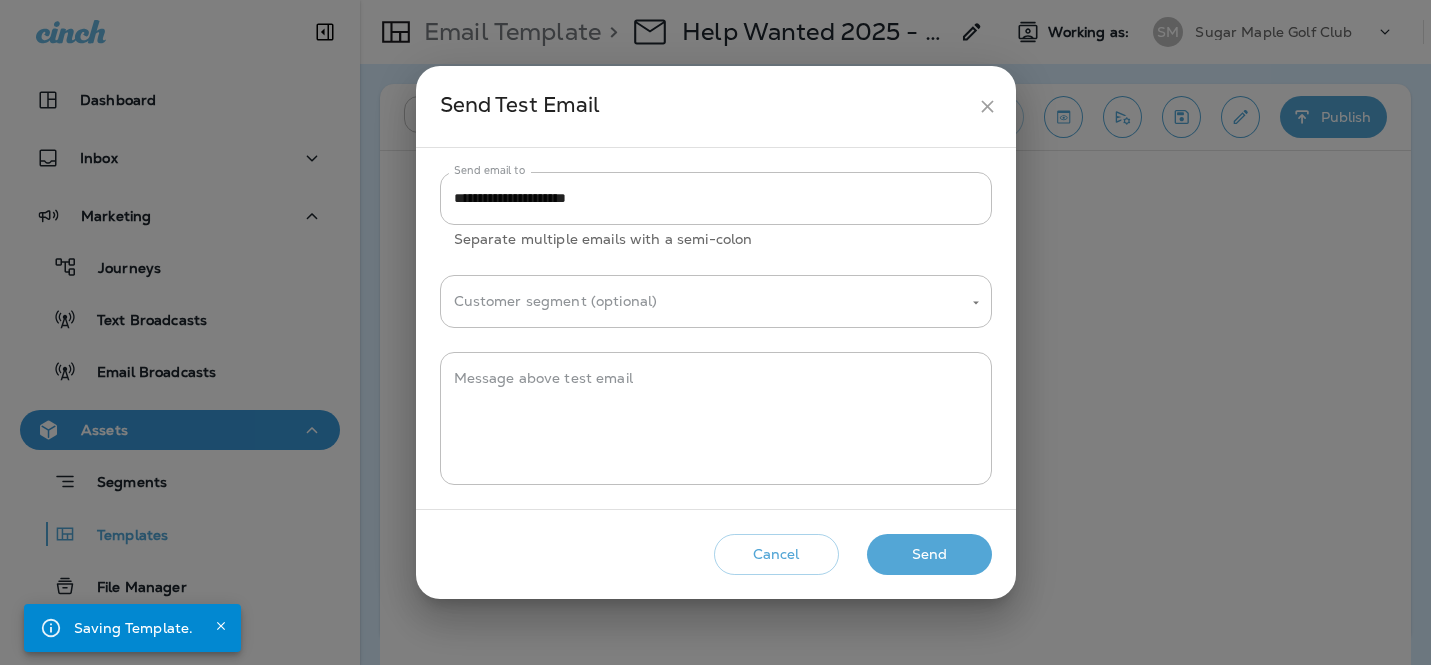 click on "Send" at bounding box center [929, 554] 